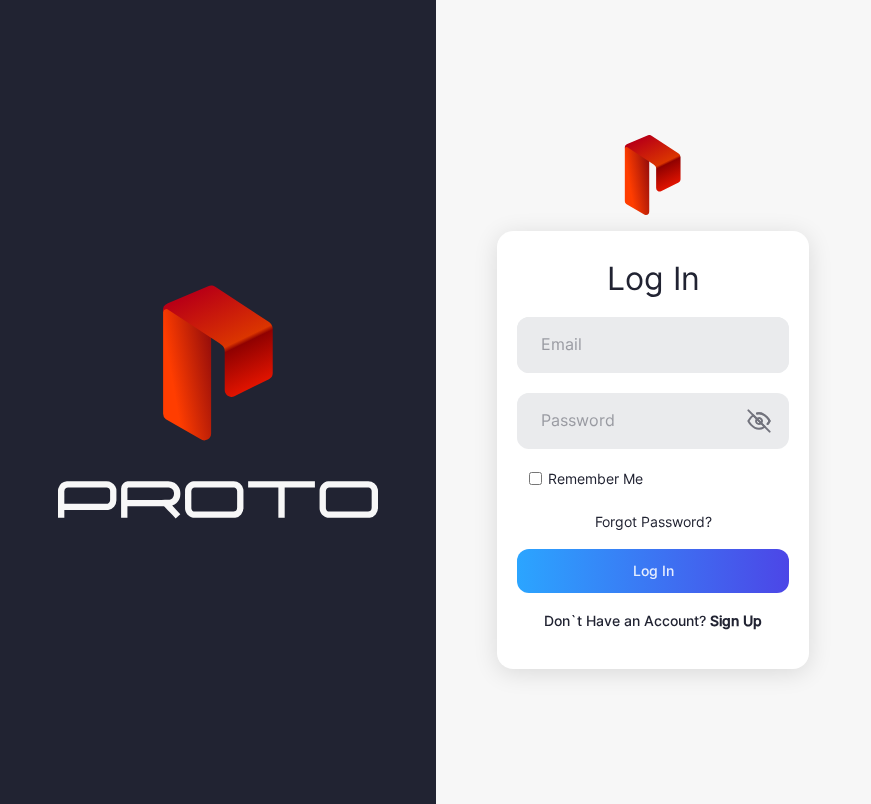 scroll, scrollTop: 0, scrollLeft: 0, axis: both 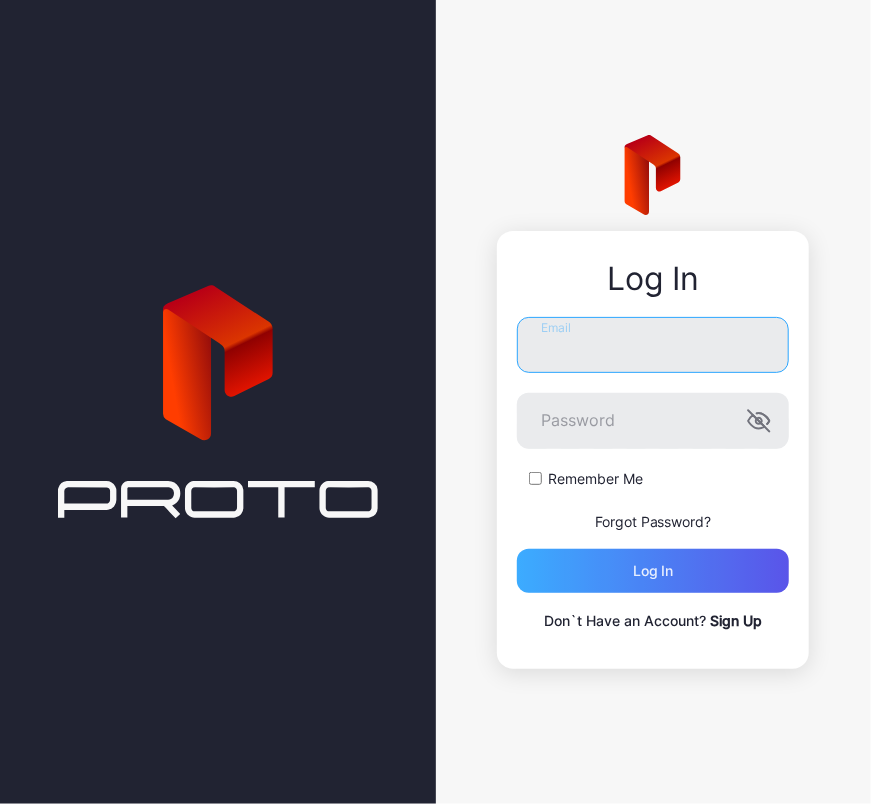type on "**********" 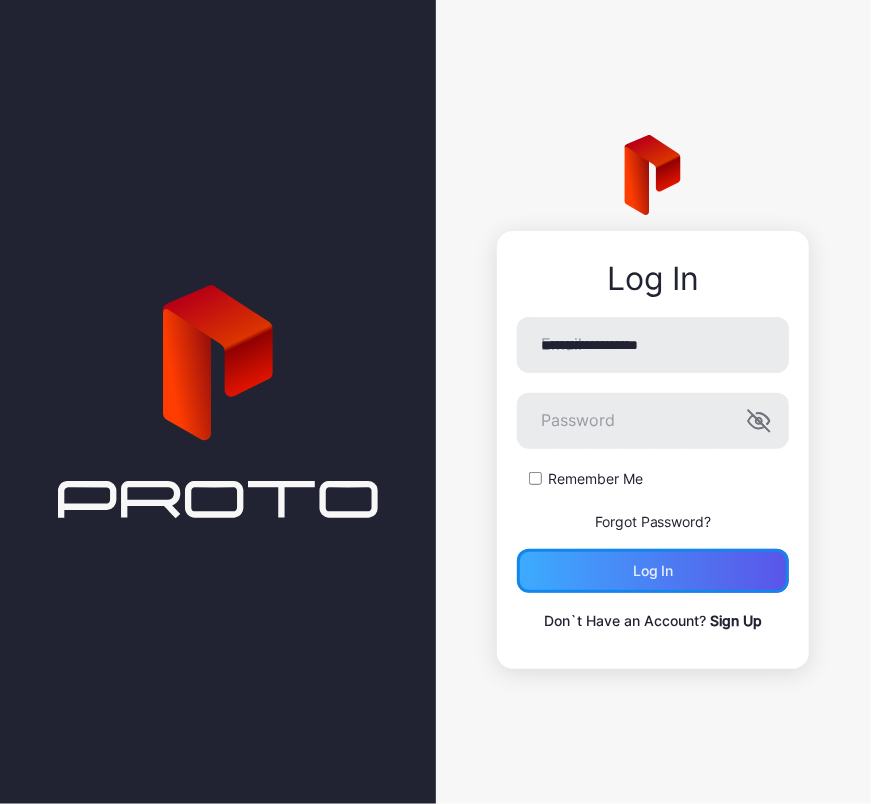 click on "Log in" at bounding box center (653, 571) 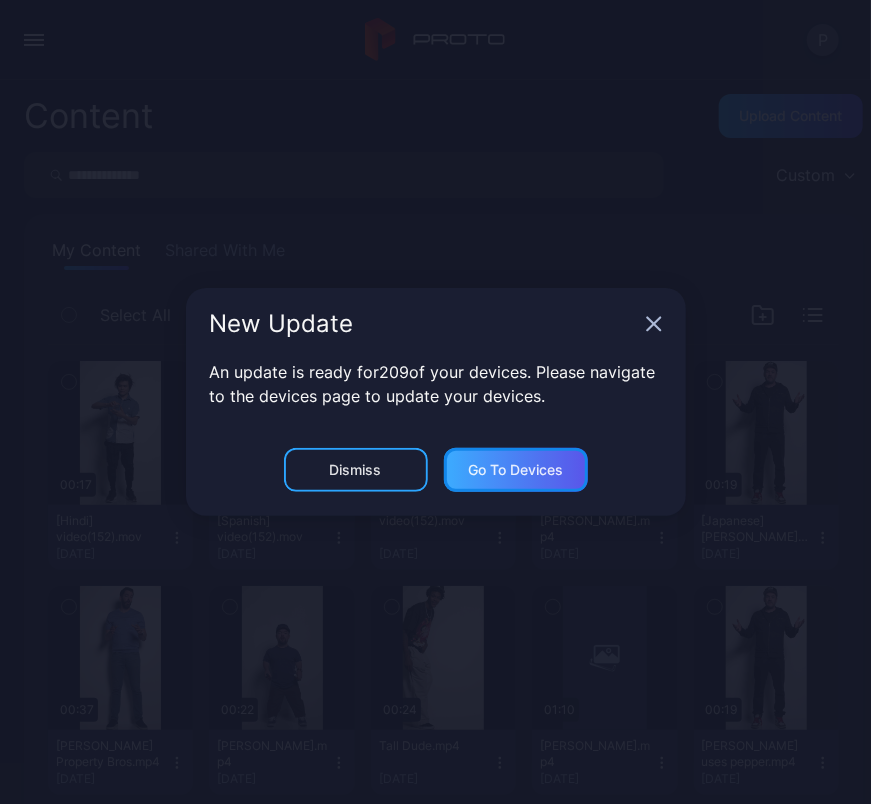 click on "Go to devices" at bounding box center [516, 470] 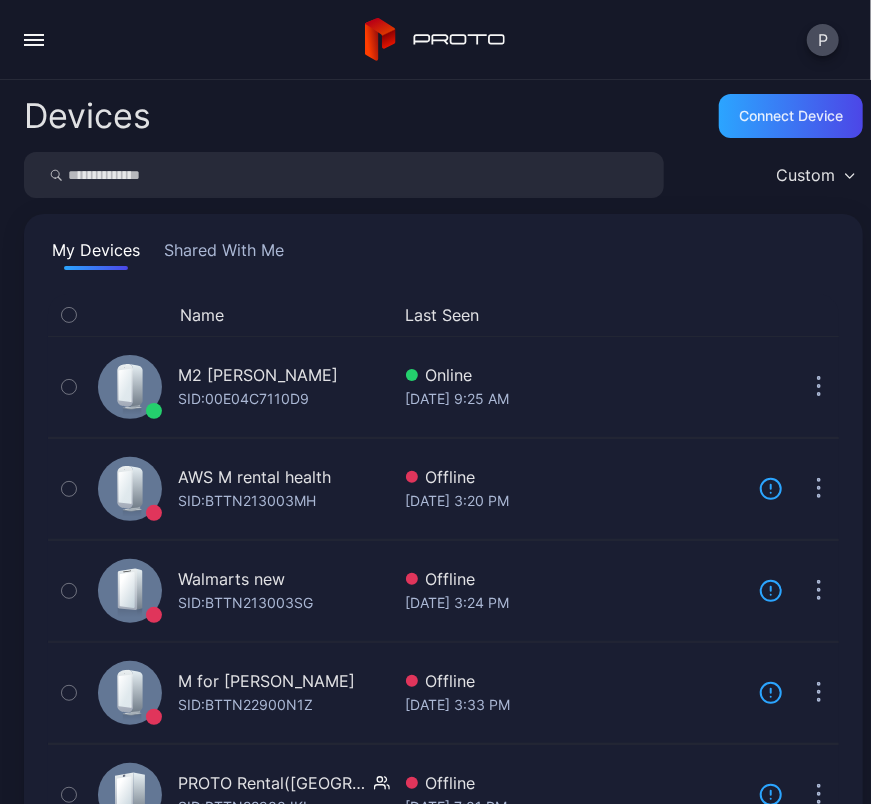 click at bounding box center (344, 175) 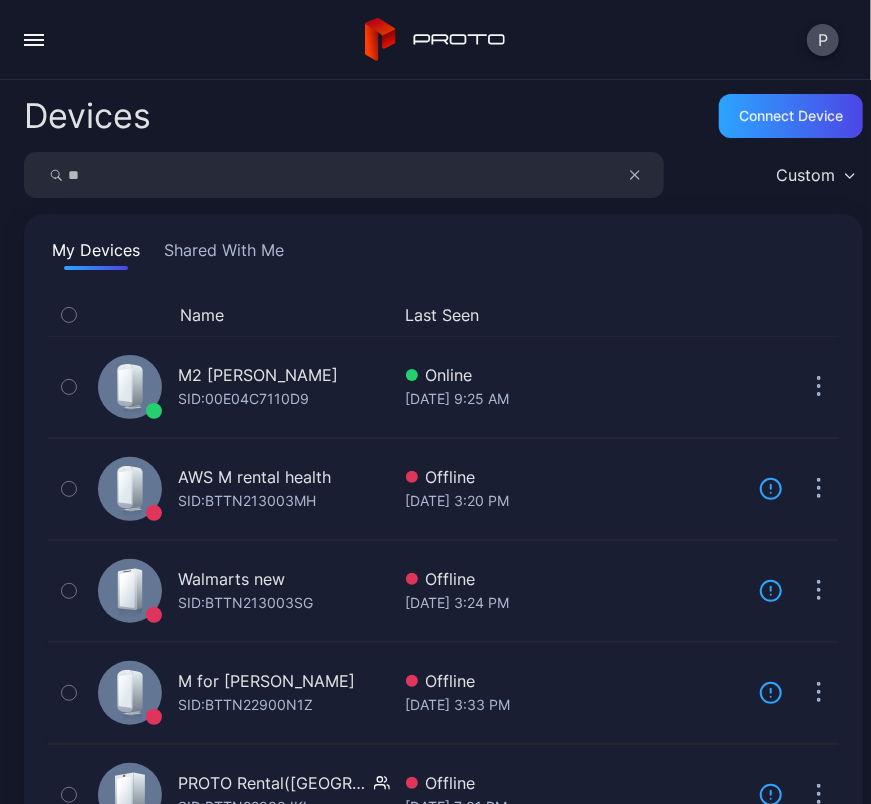 type on "**" 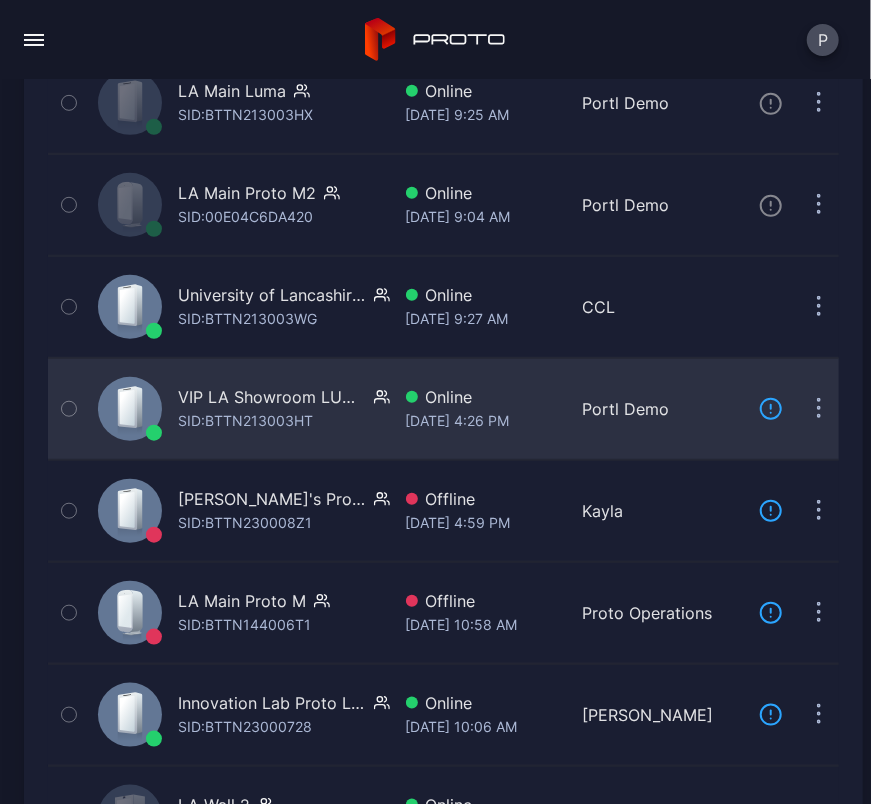 scroll, scrollTop: 431, scrollLeft: 0, axis: vertical 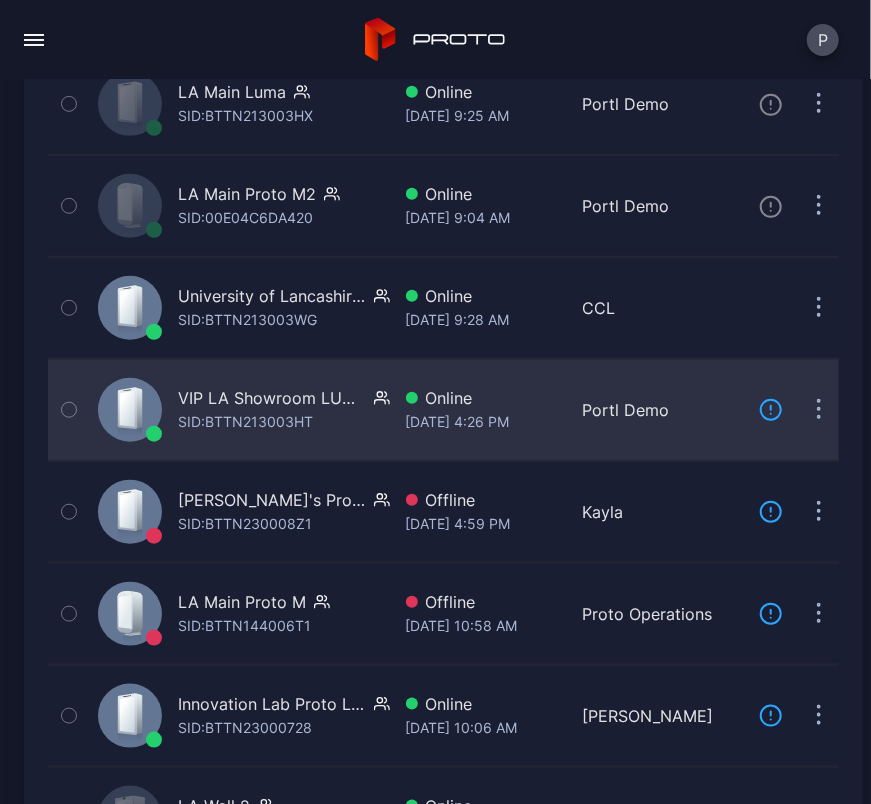 click at bounding box center (819, 410) 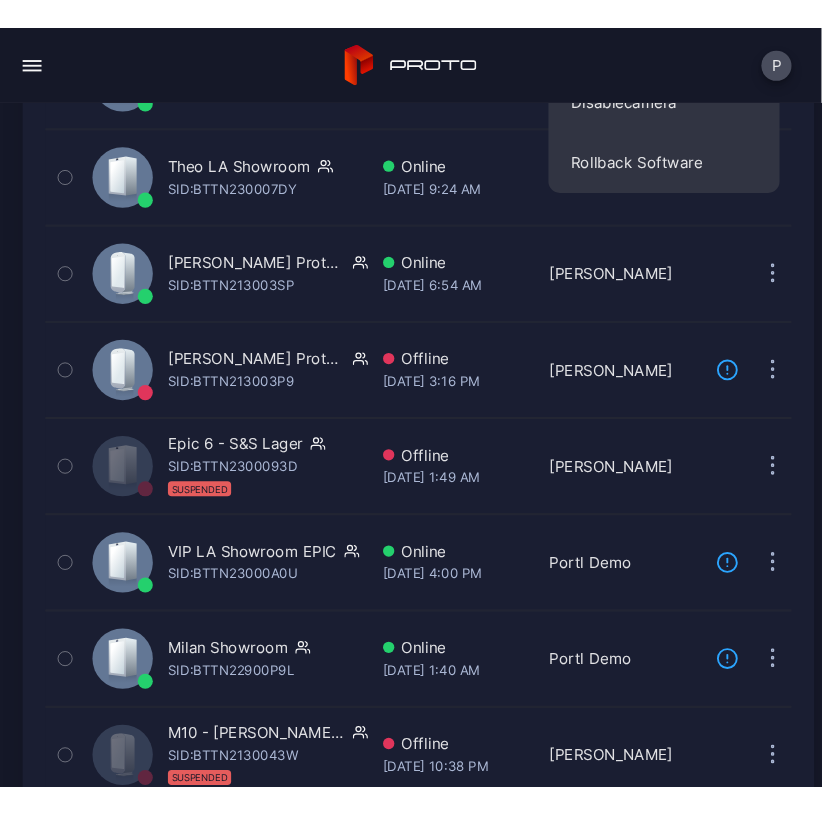 scroll, scrollTop: 1425, scrollLeft: 0, axis: vertical 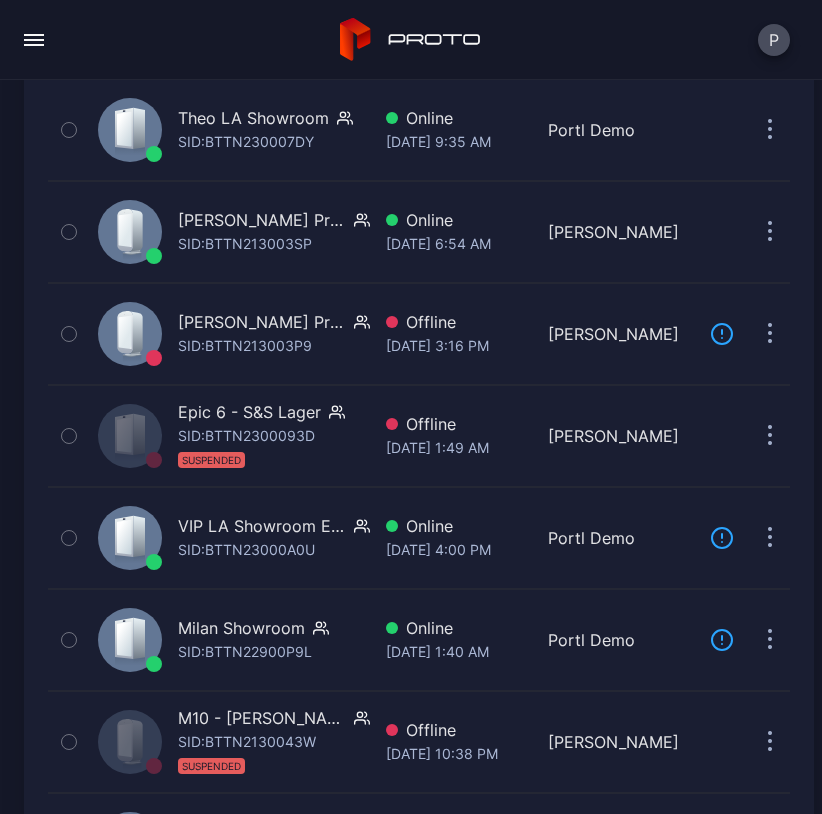 click at bounding box center (34, 40) 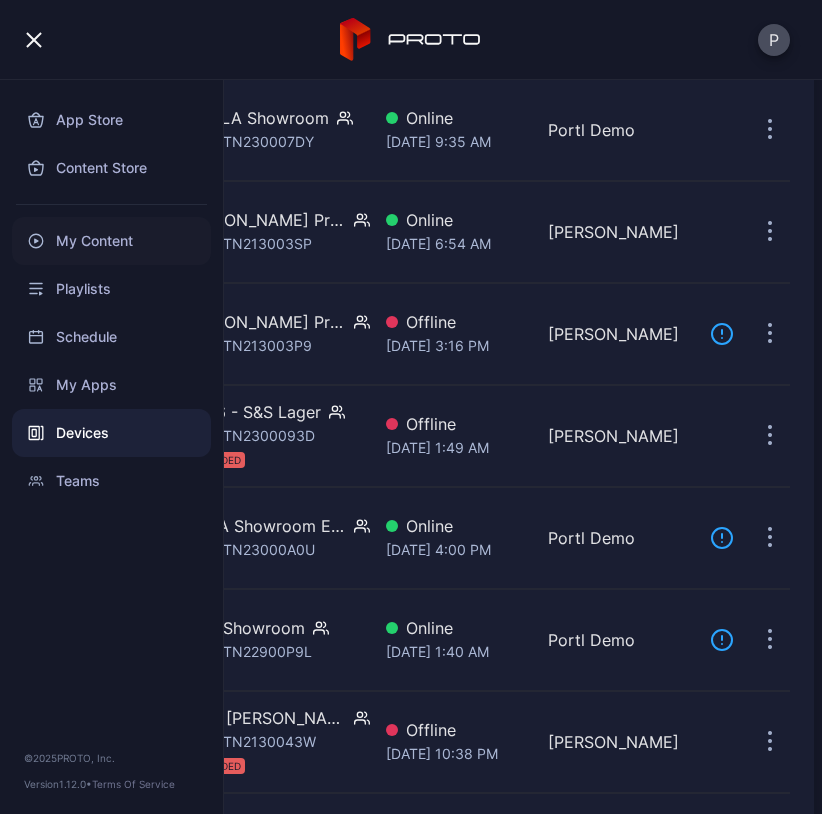 click on "My Content" at bounding box center (111, 241) 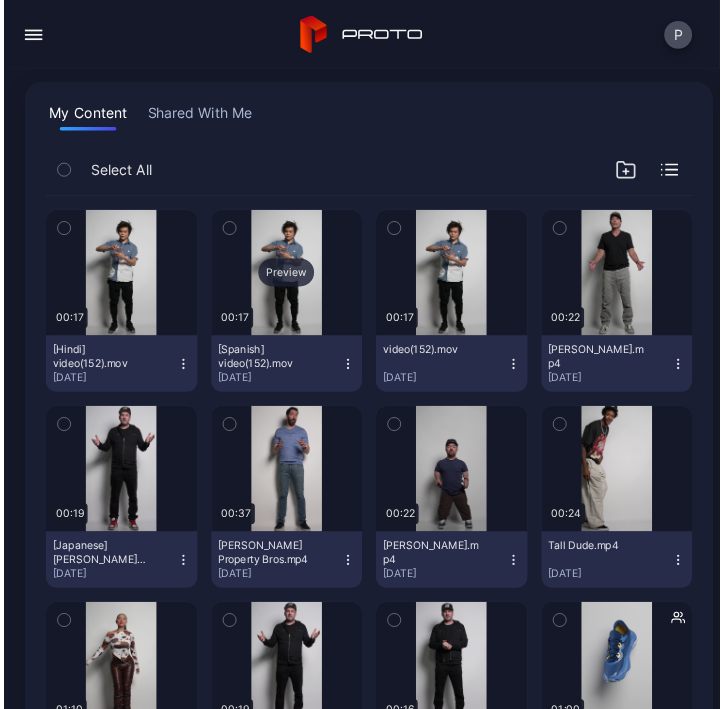 scroll, scrollTop: 121, scrollLeft: 0, axis: vertical 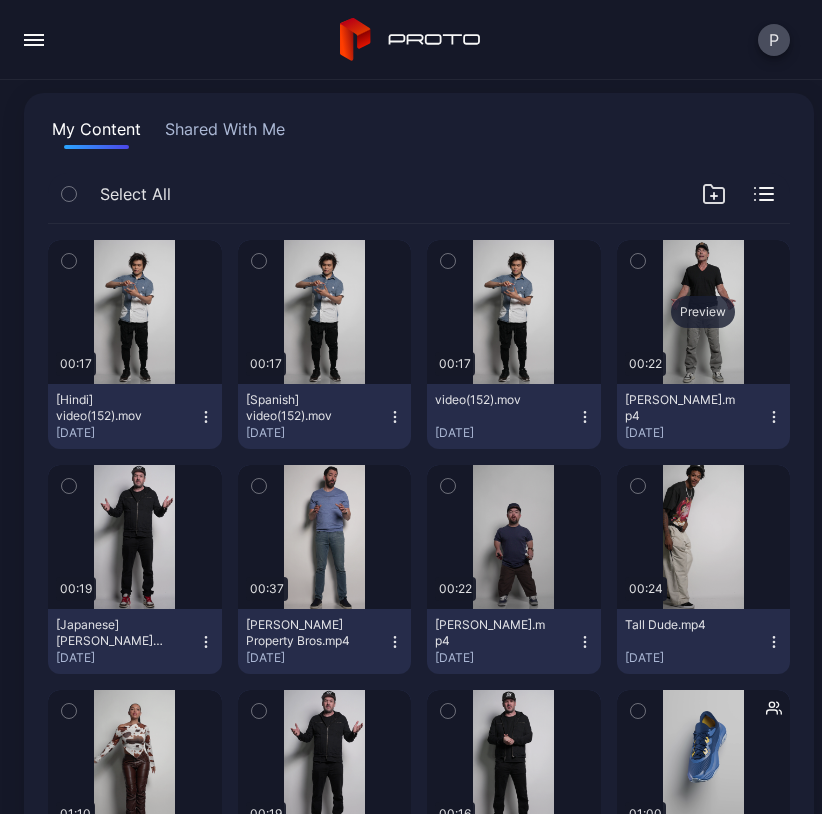 click on "Preview" at bounding box center [703, 312] 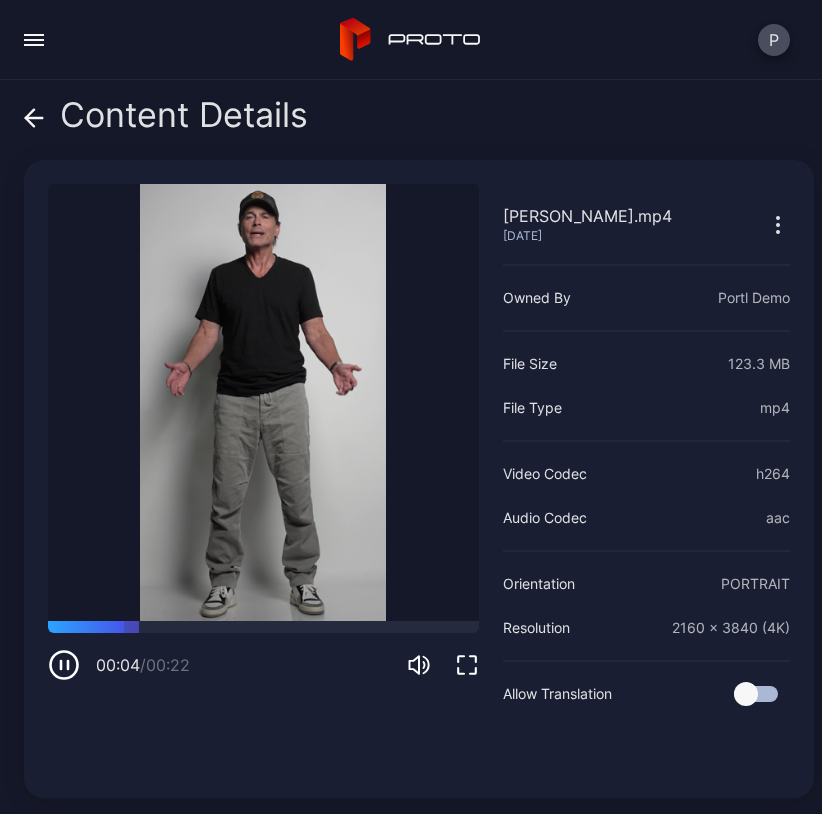 click 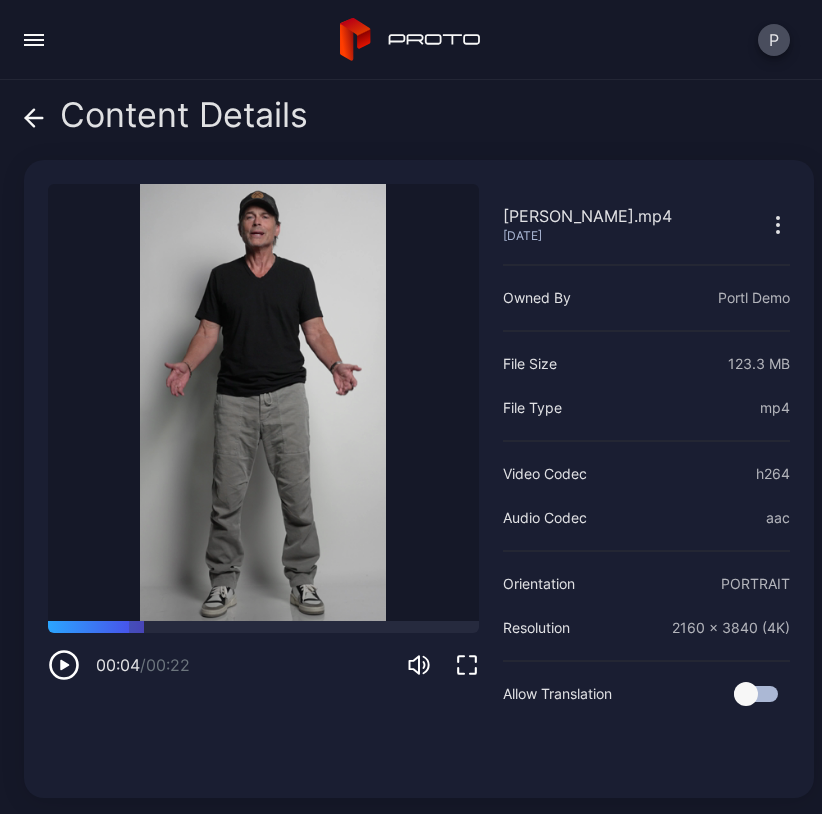 click 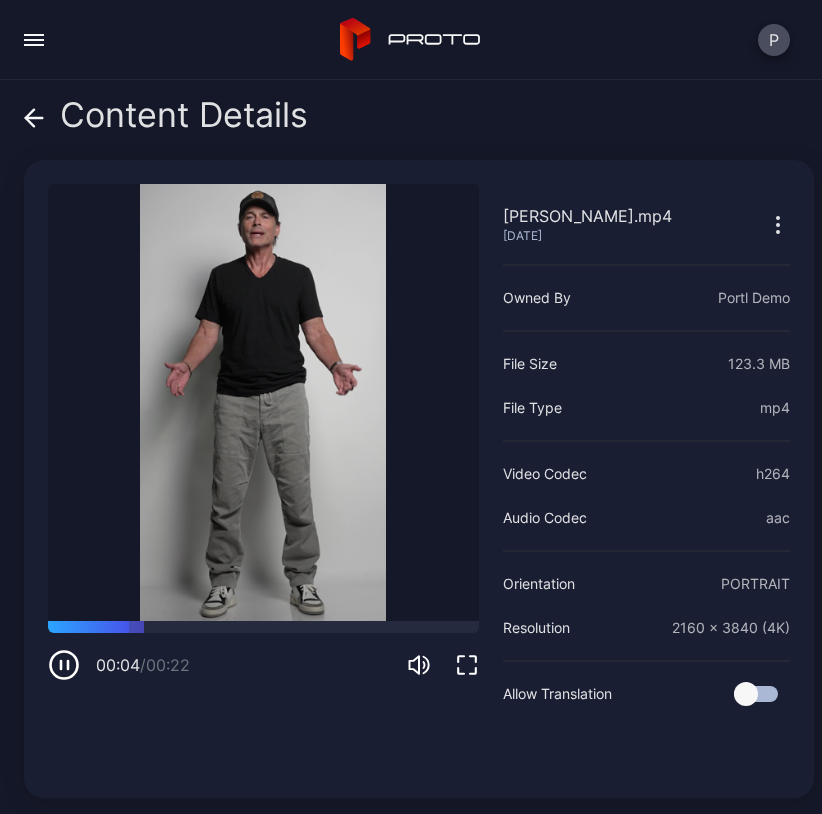 click 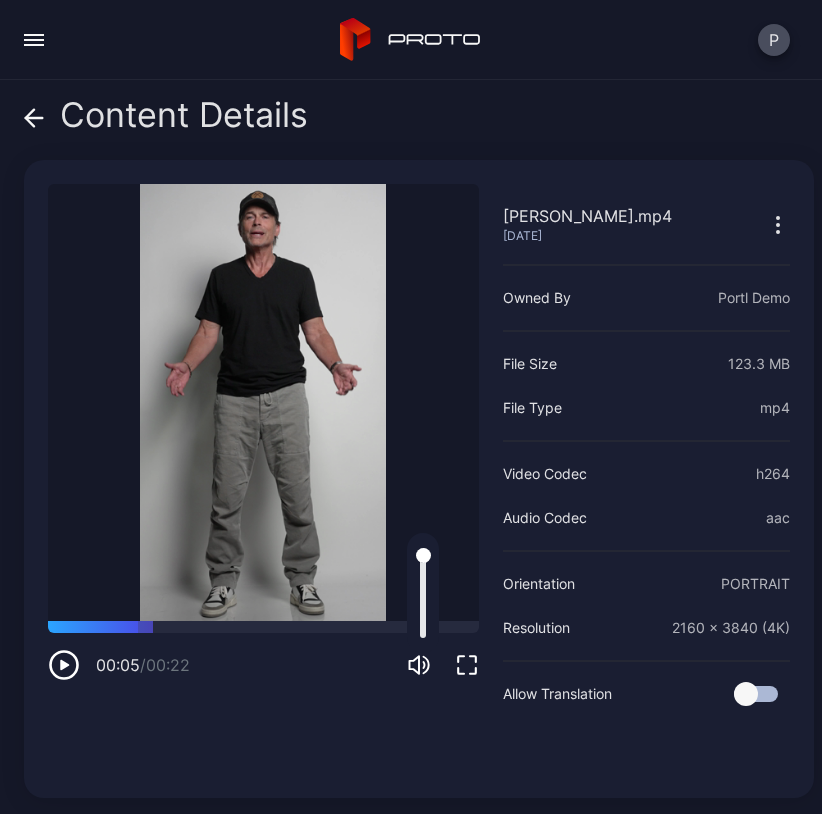 click 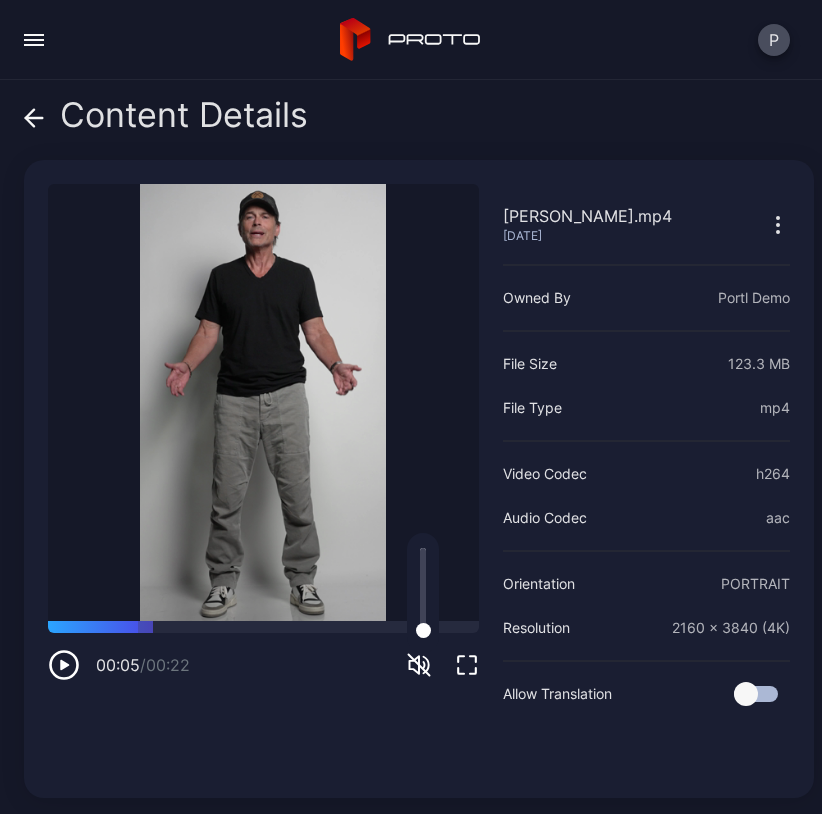 click 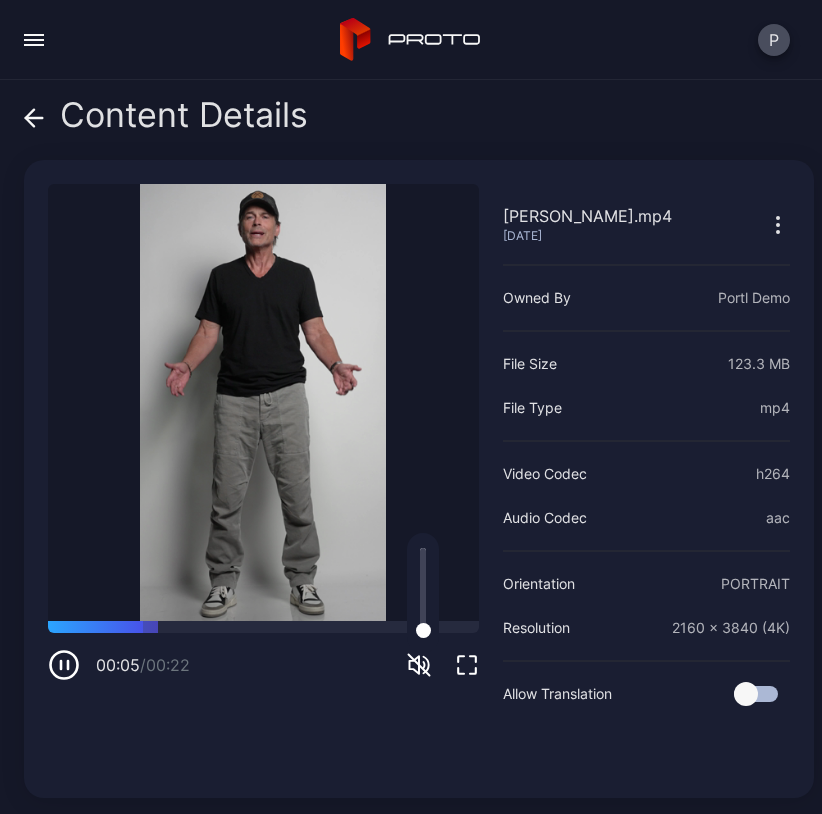 click 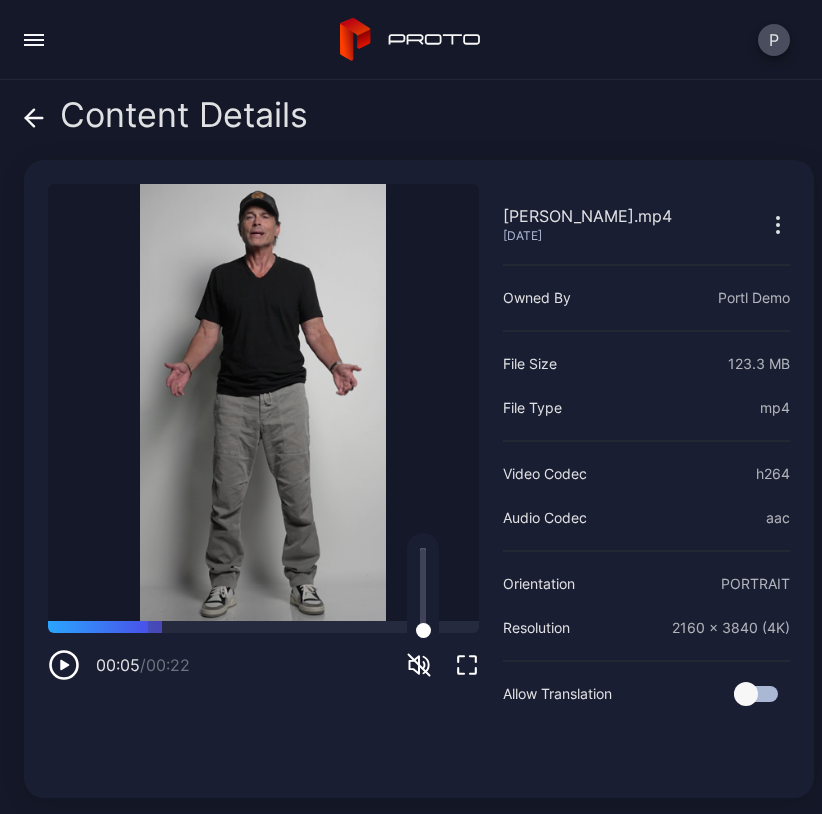 click 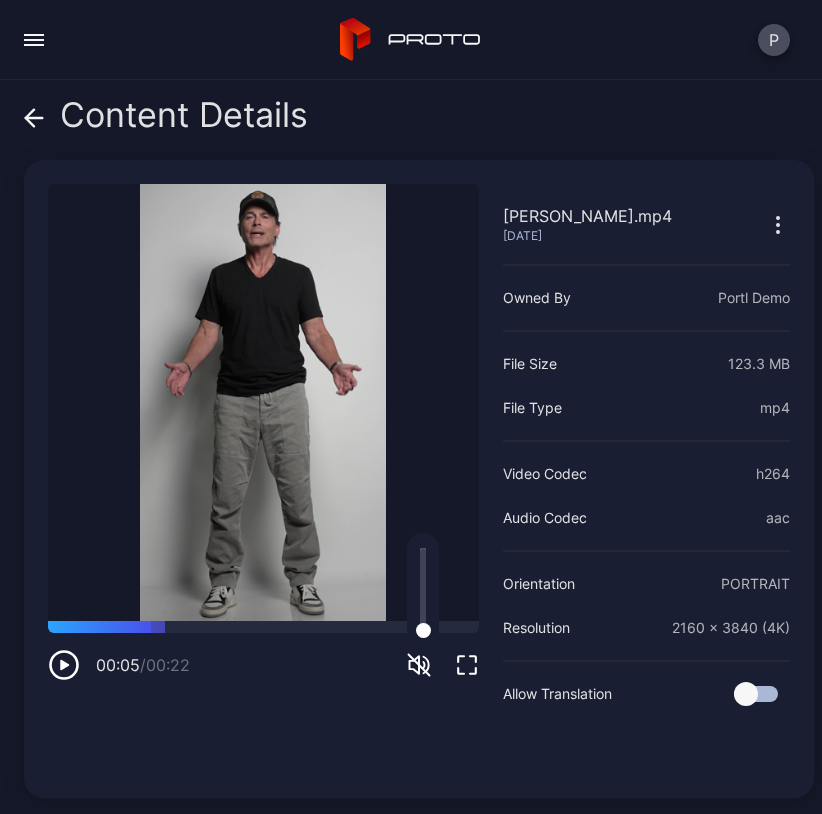 click 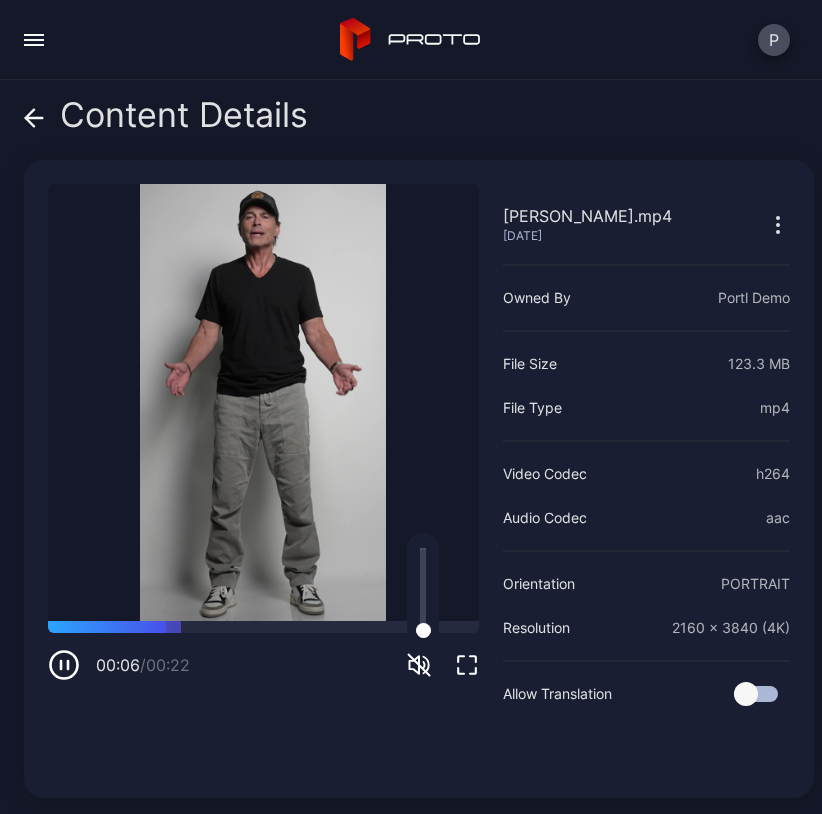 click 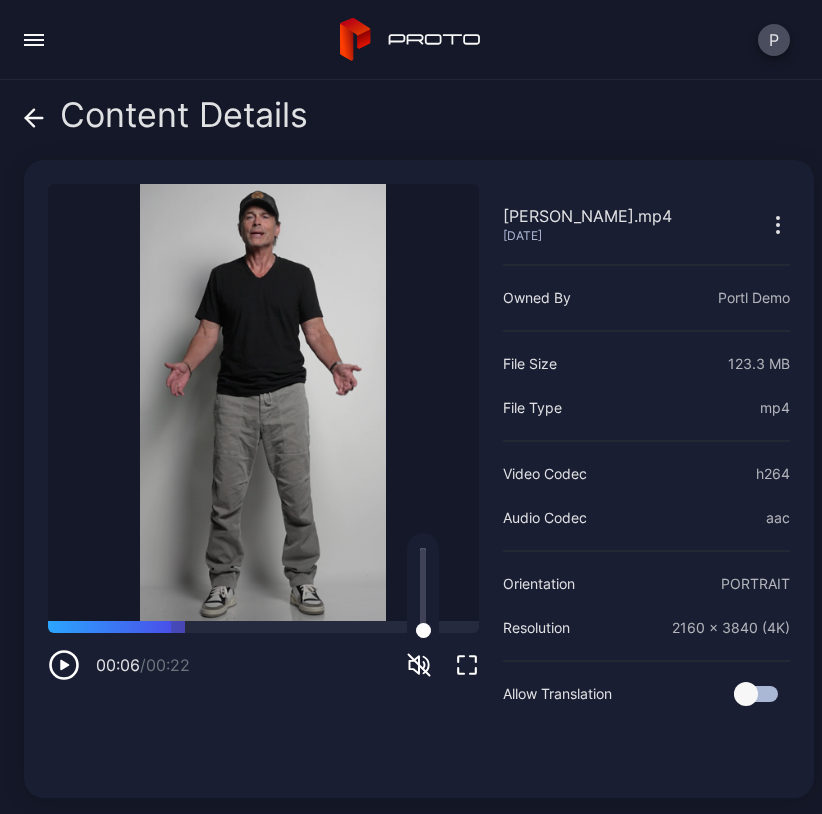 click 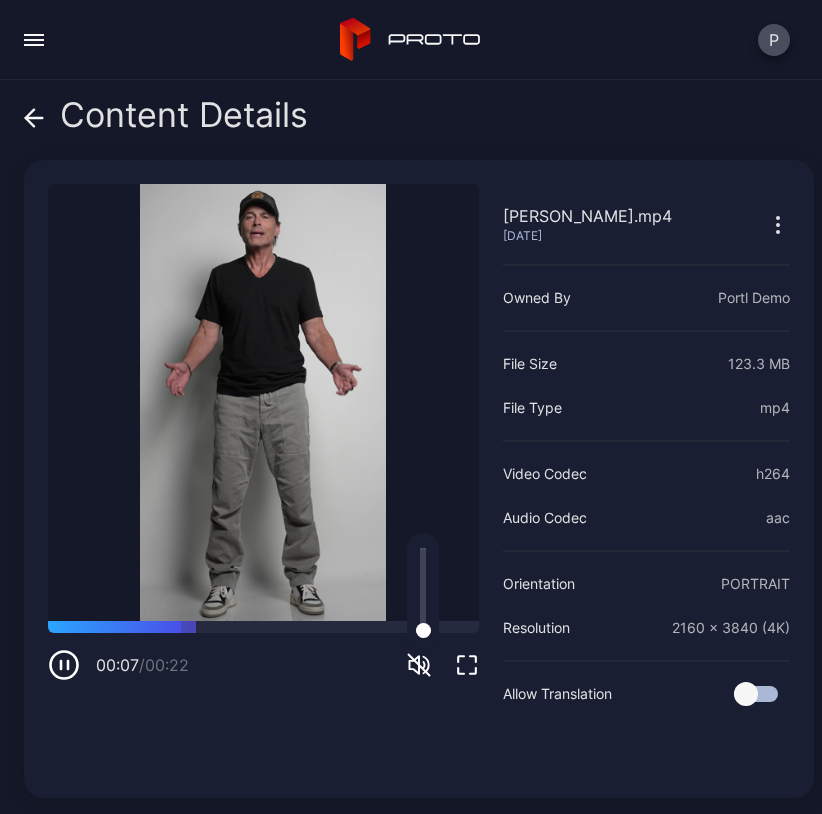 click 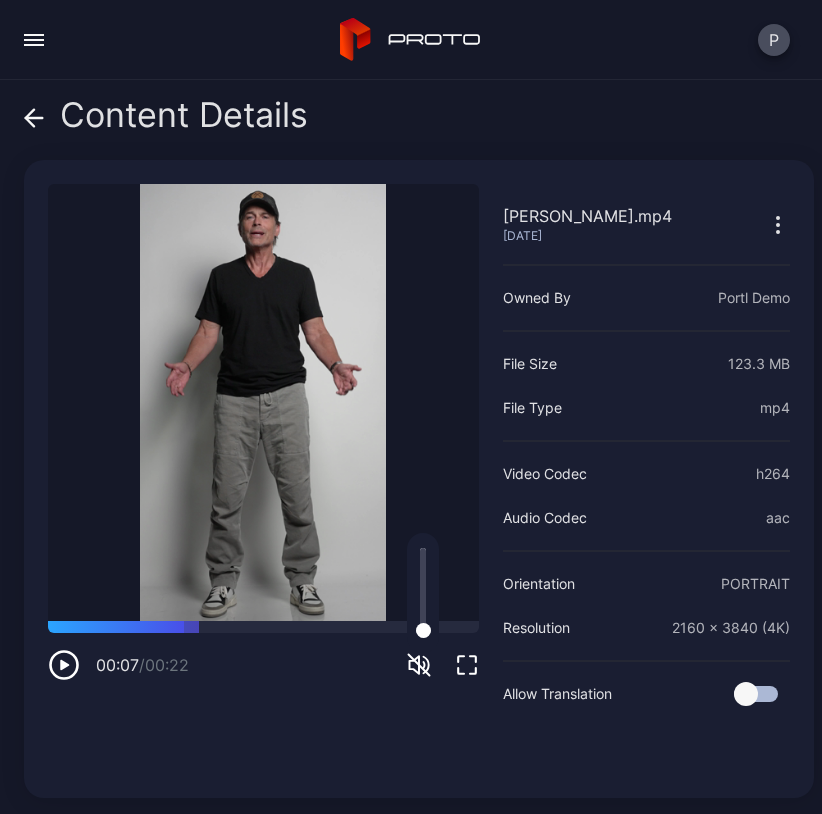 click 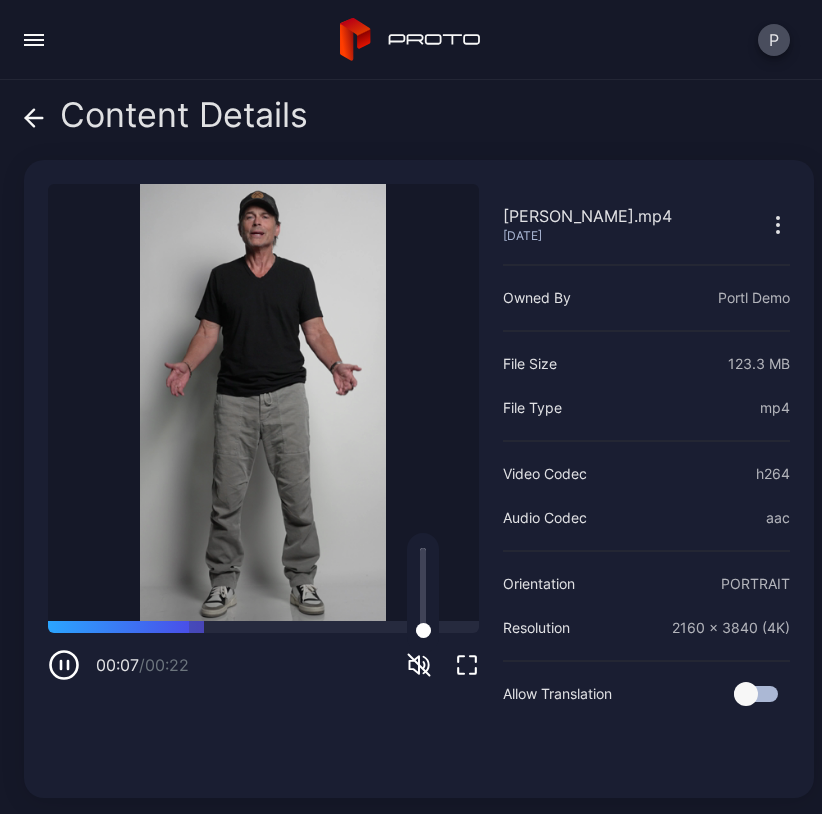 click 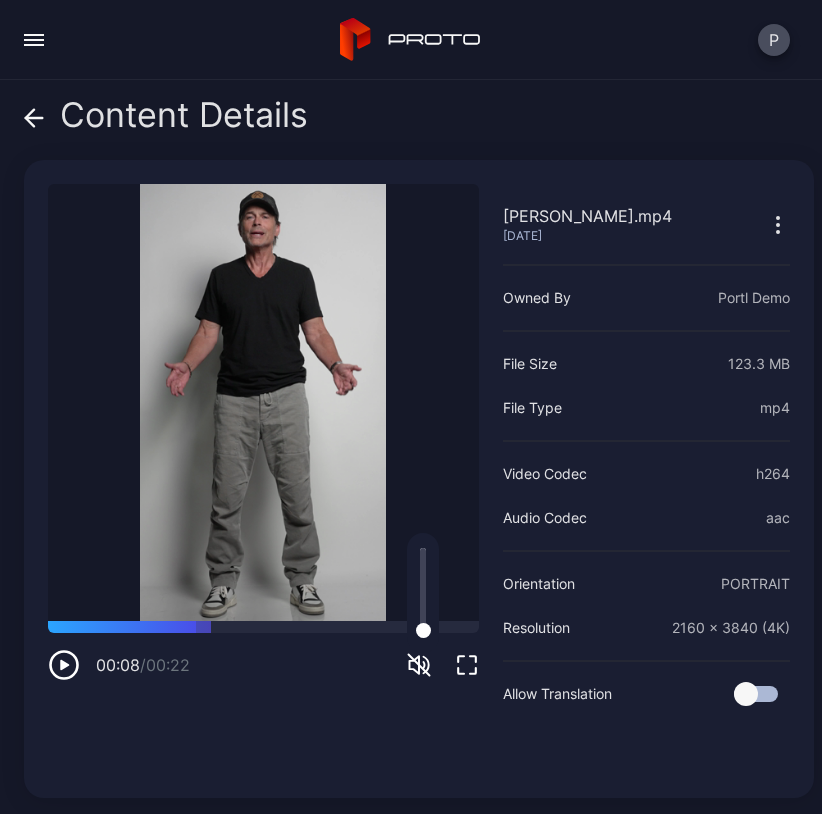 click 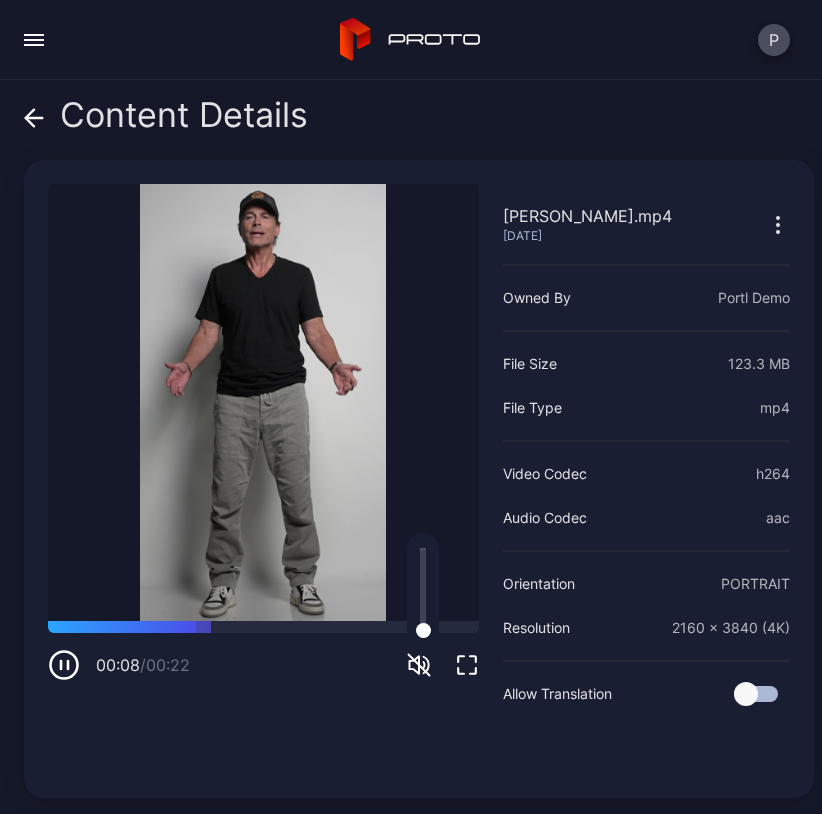 click 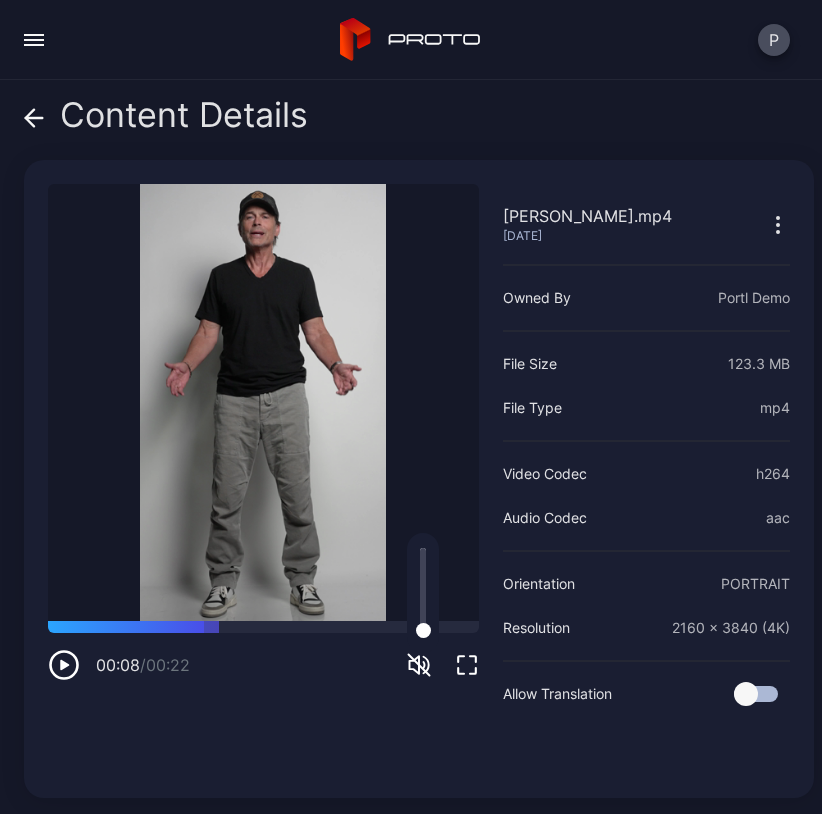 click 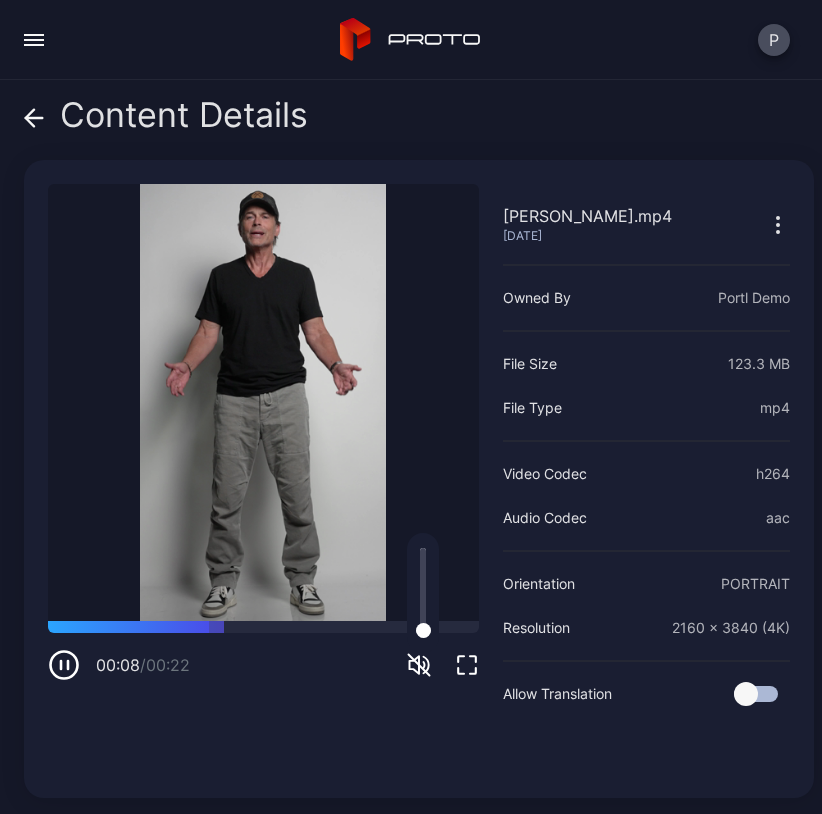 click 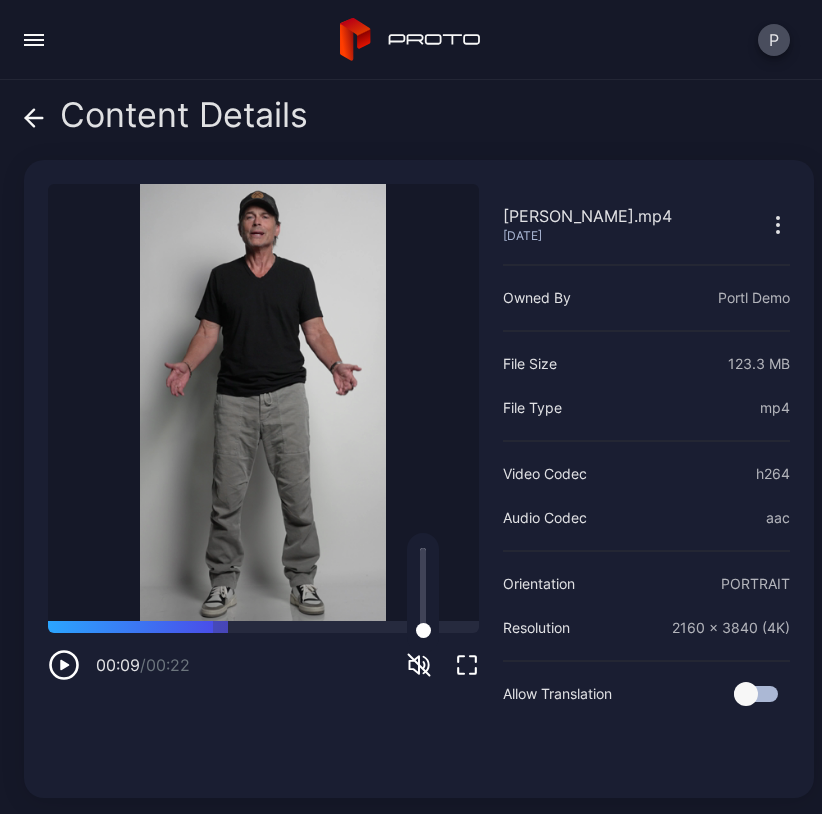 click 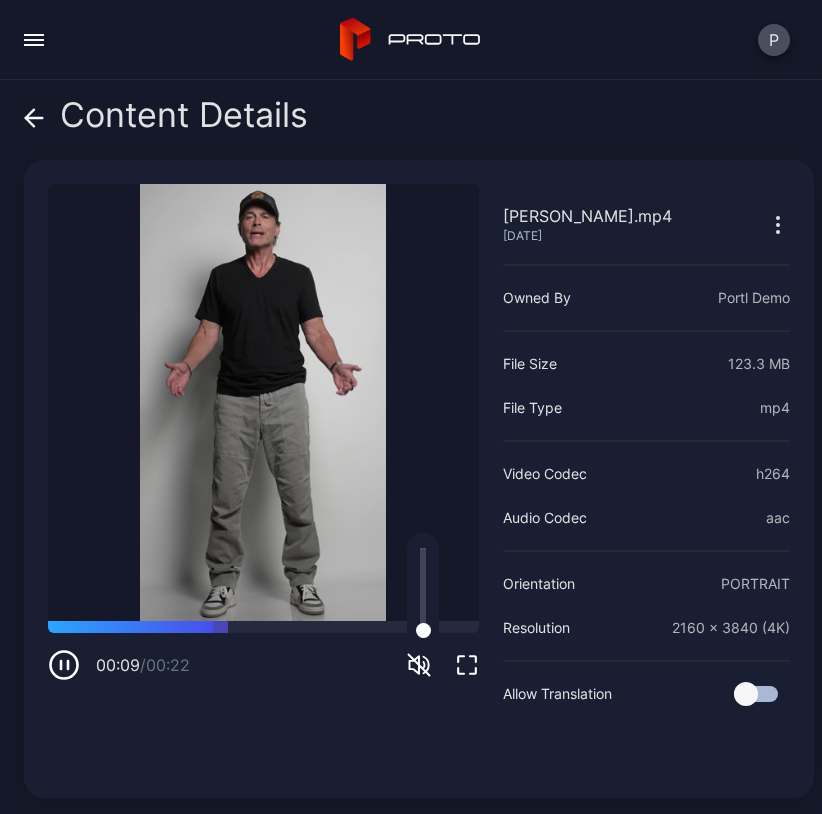 click 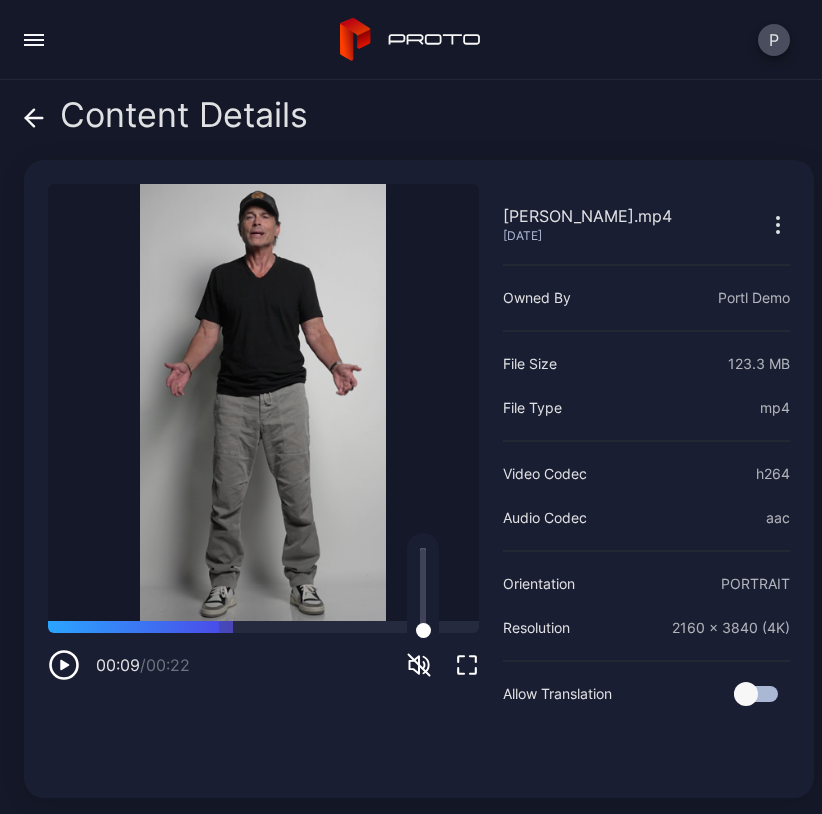 click 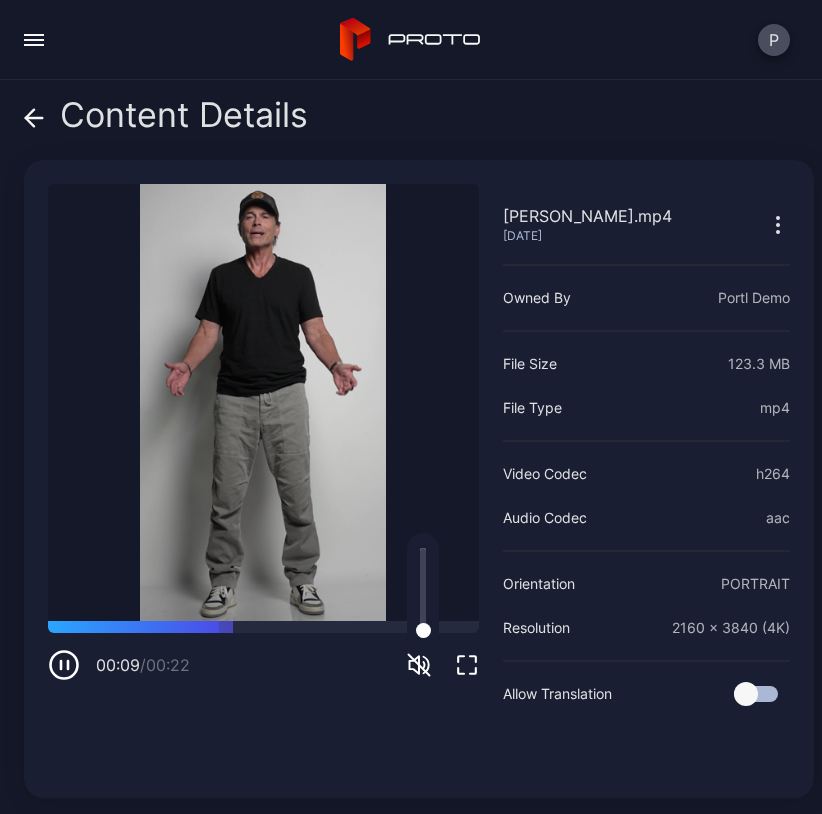 click 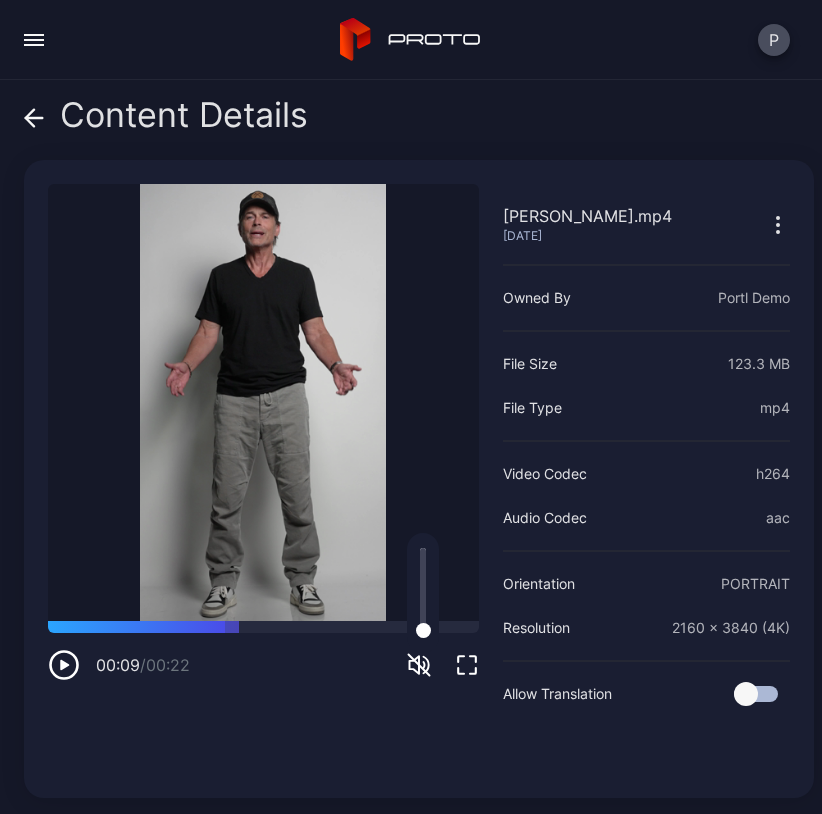 click 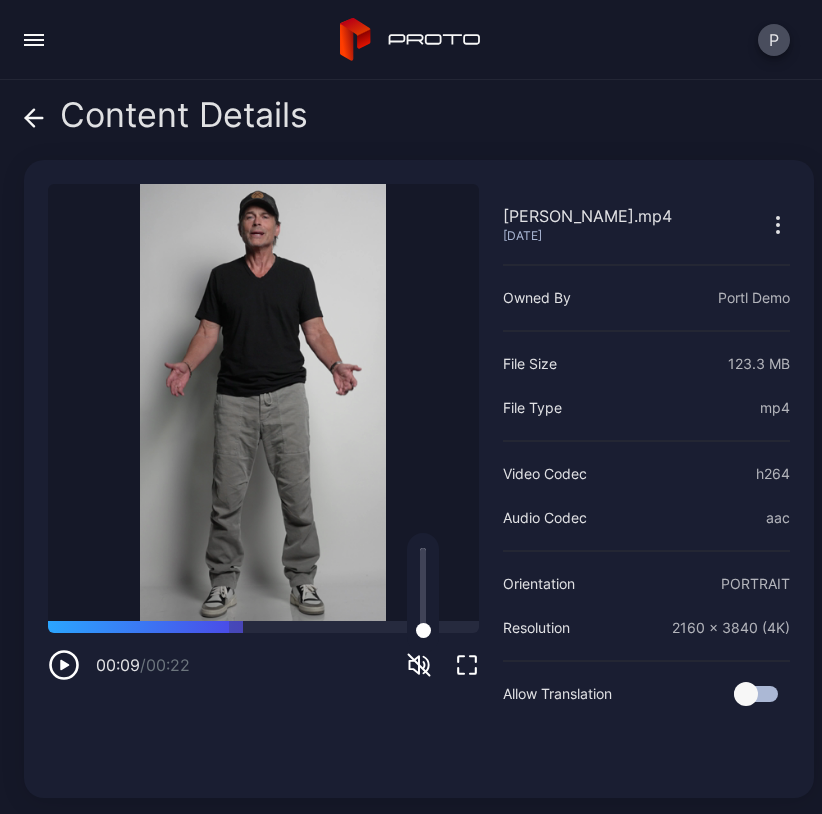 click 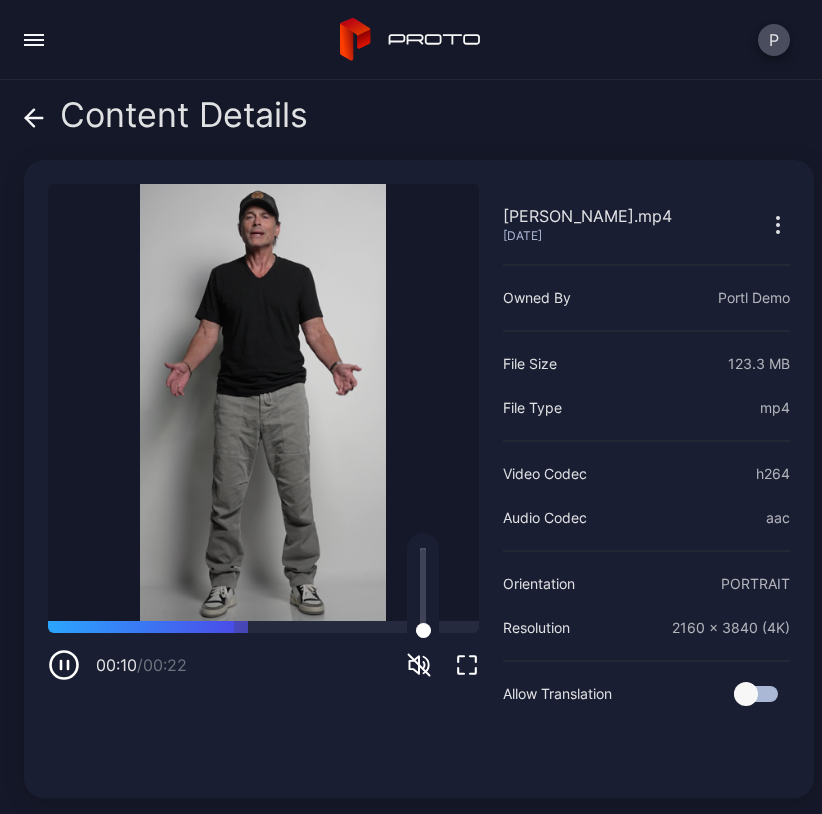 click 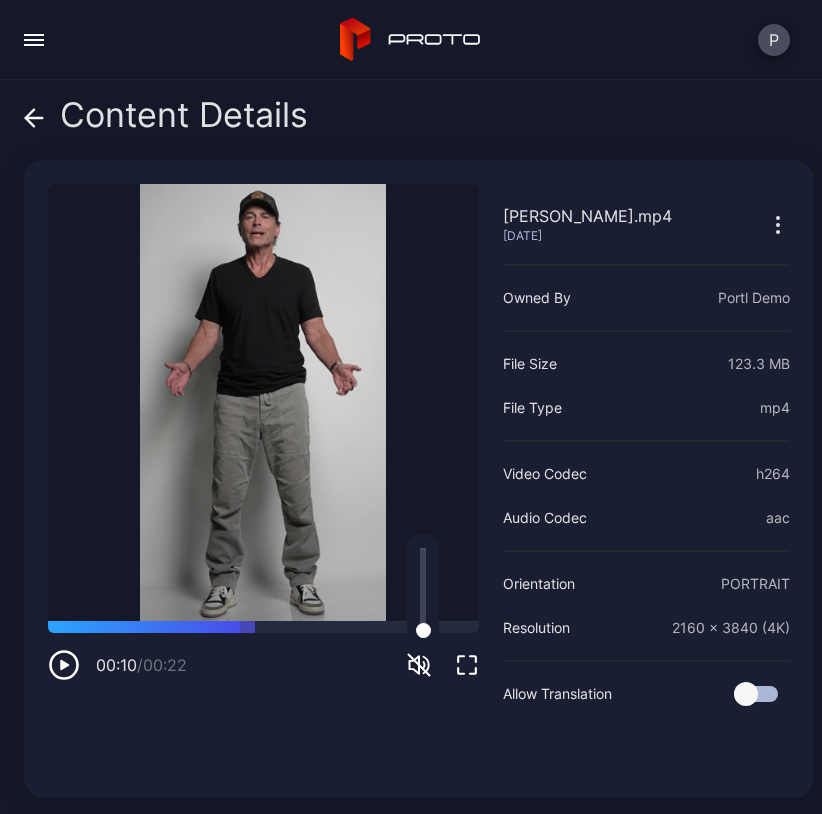 click 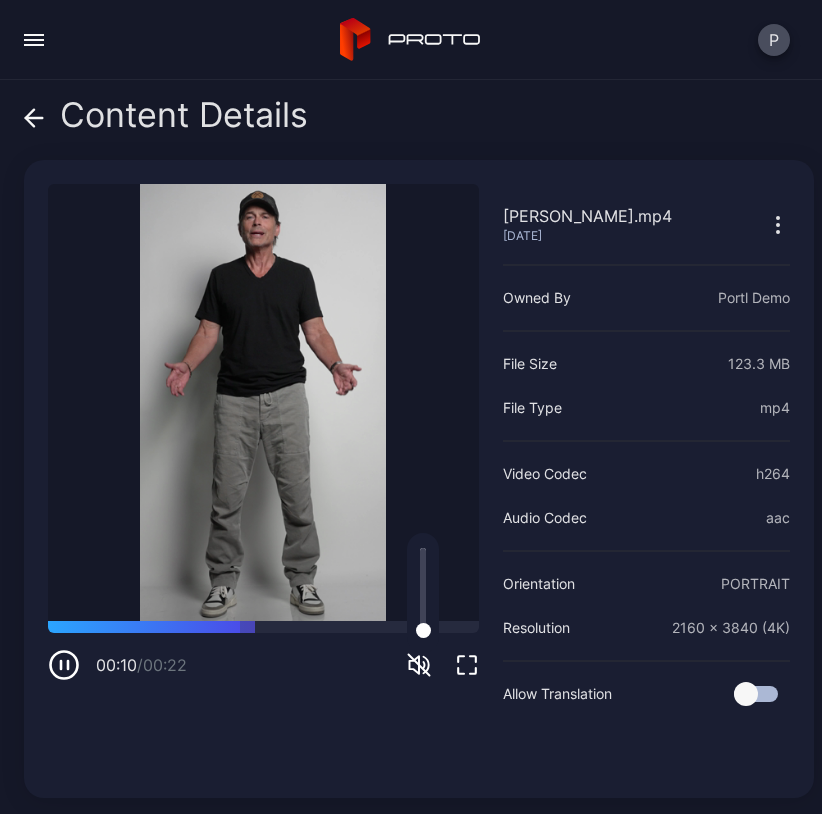 click 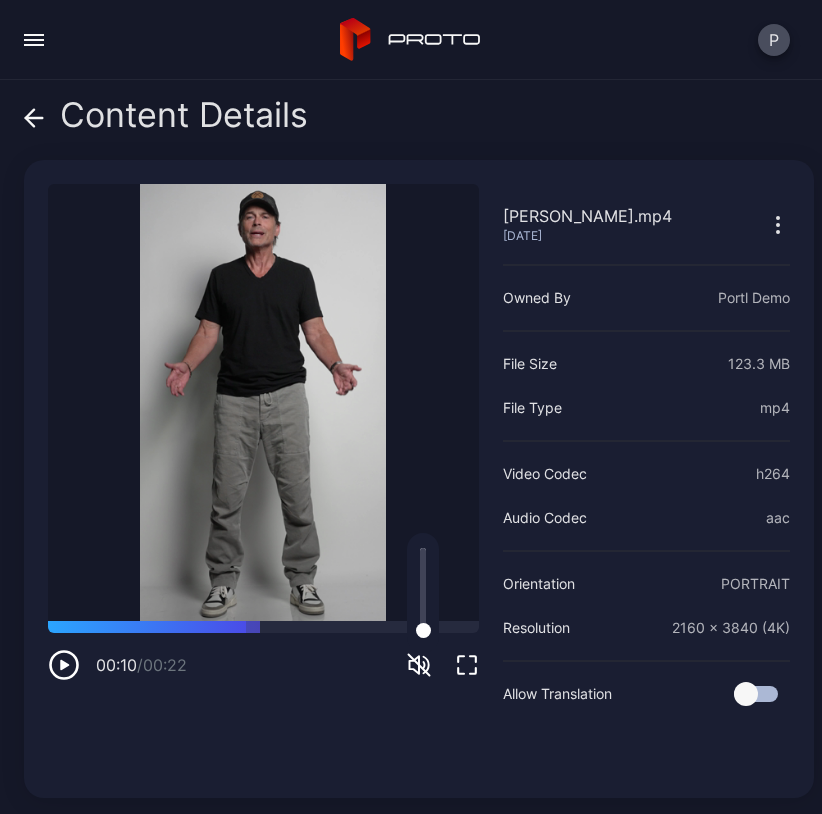 click 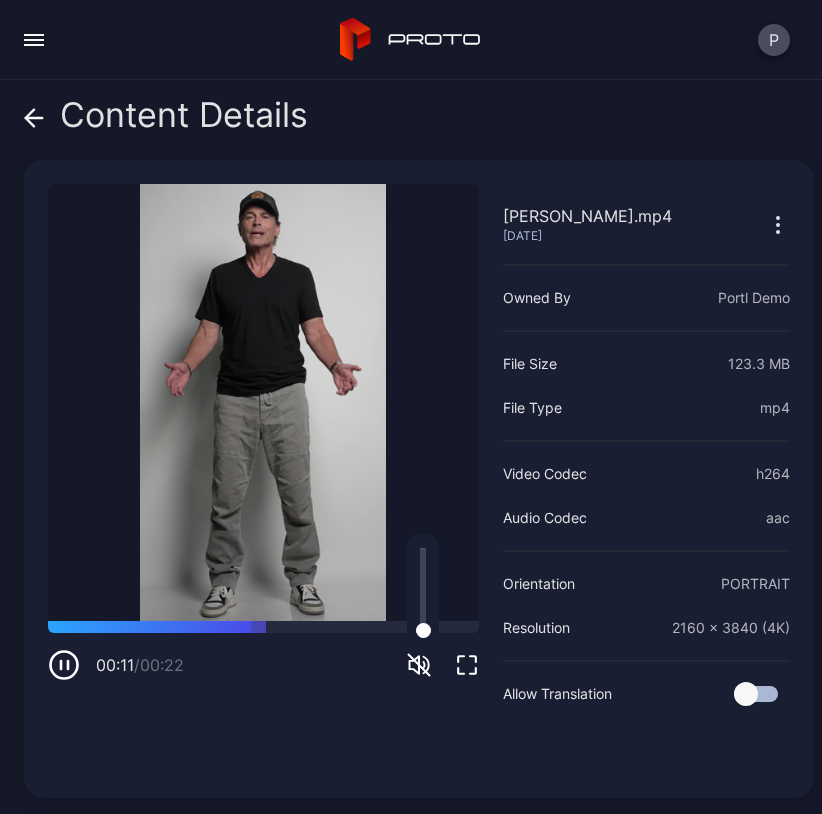 click 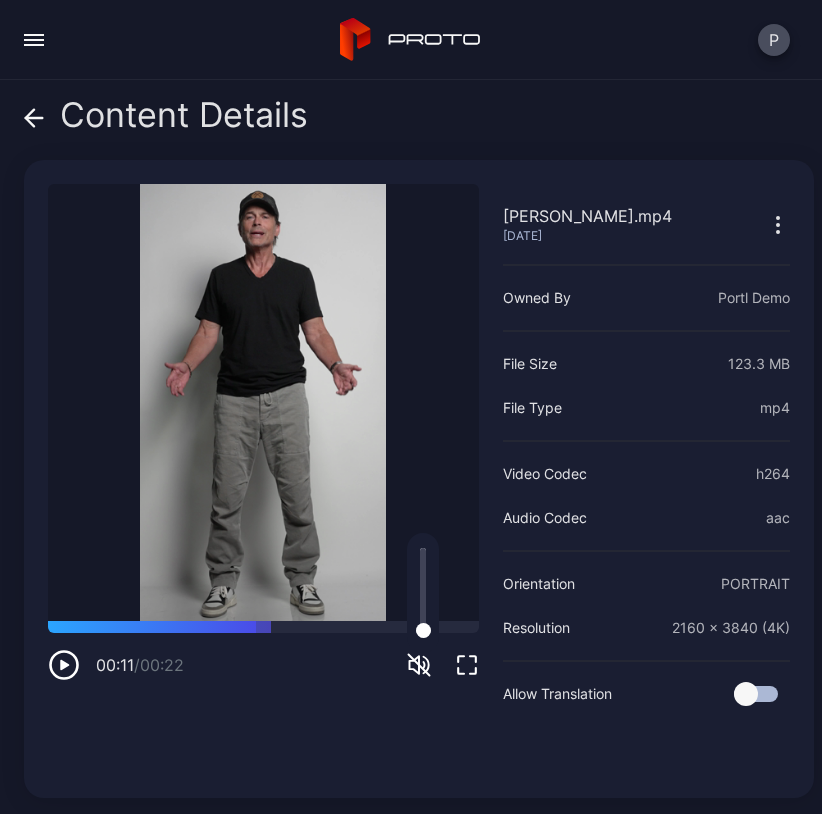 click 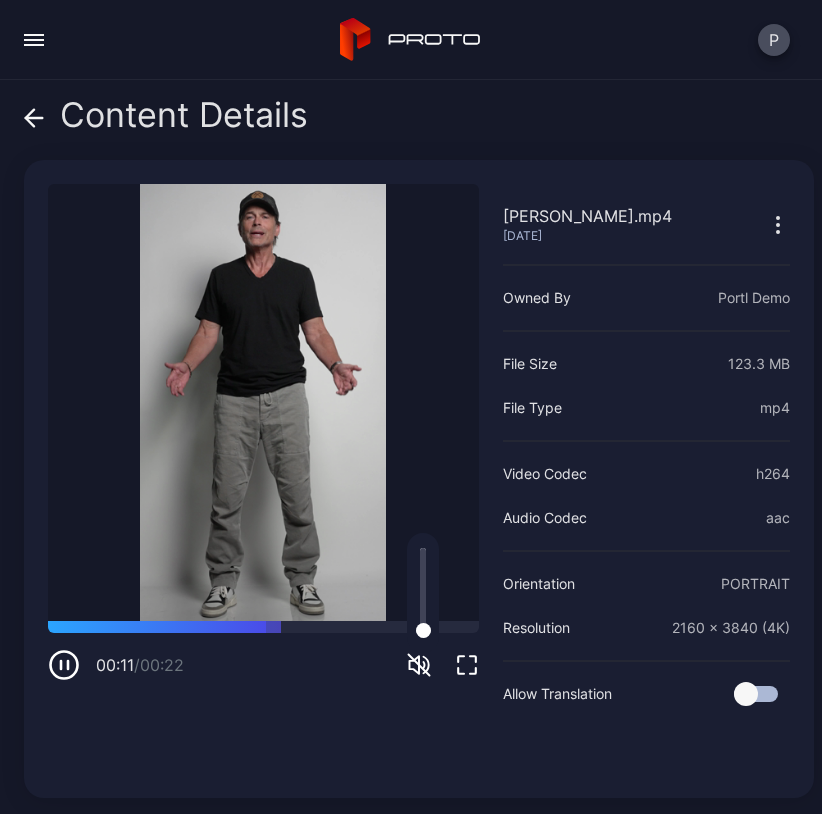 click 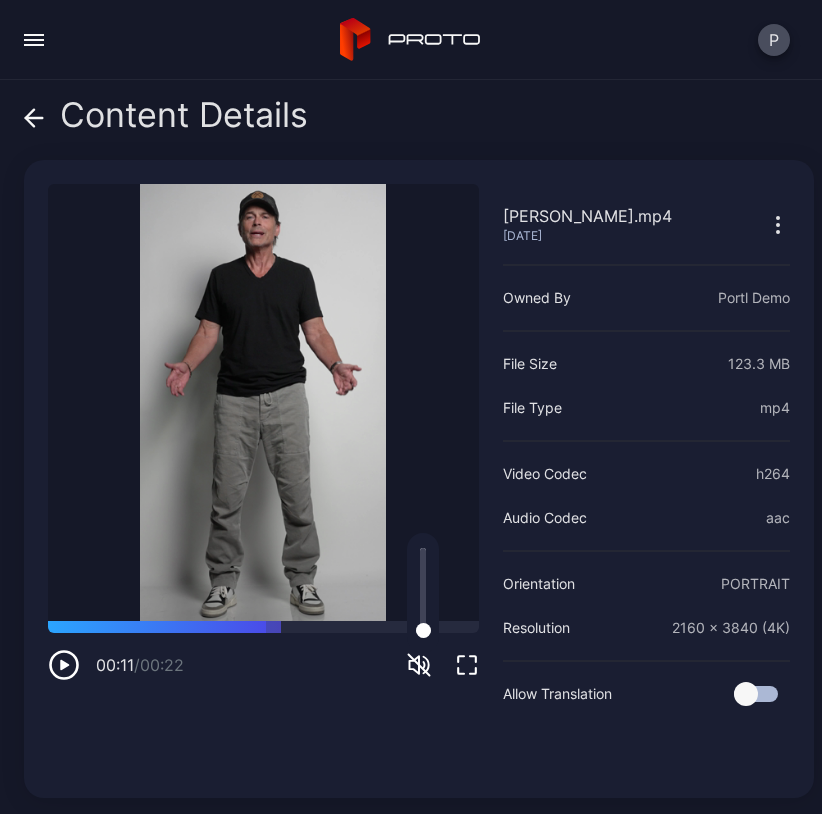 click 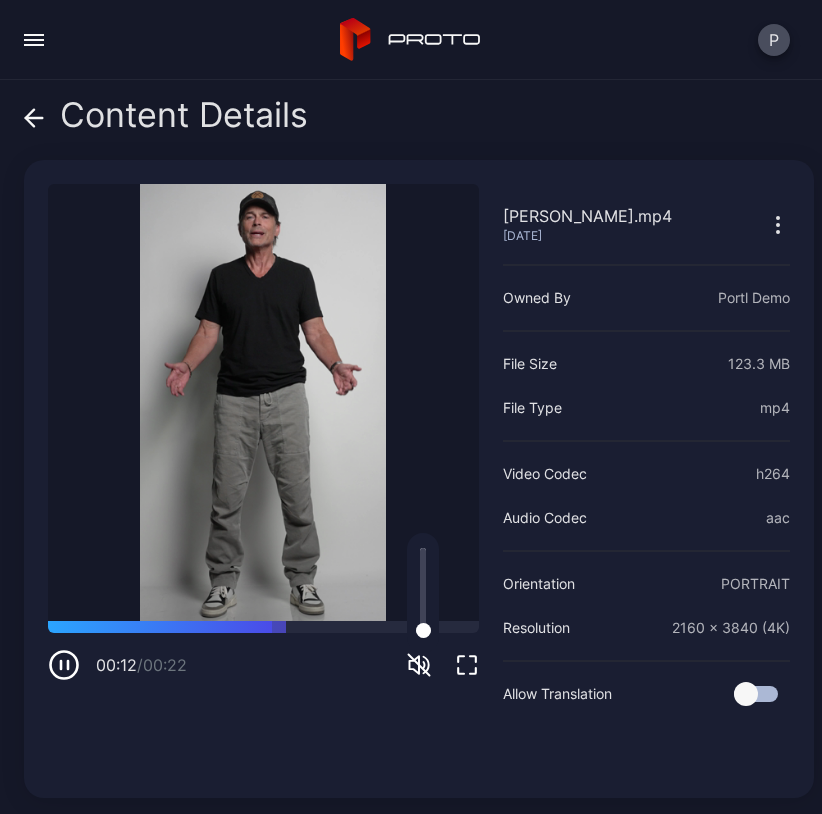 click 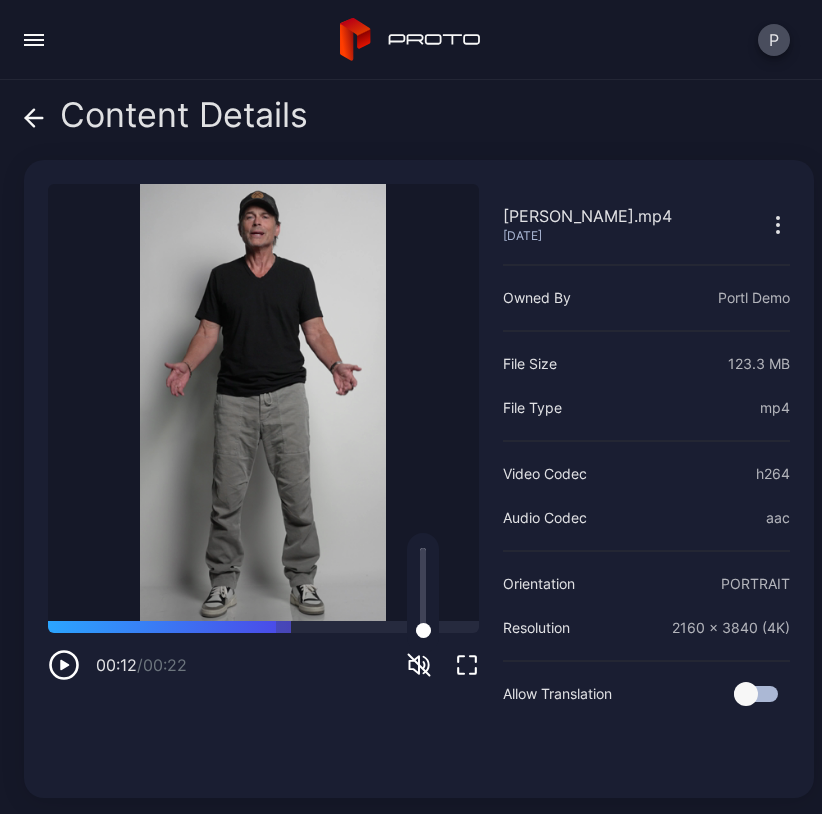 click 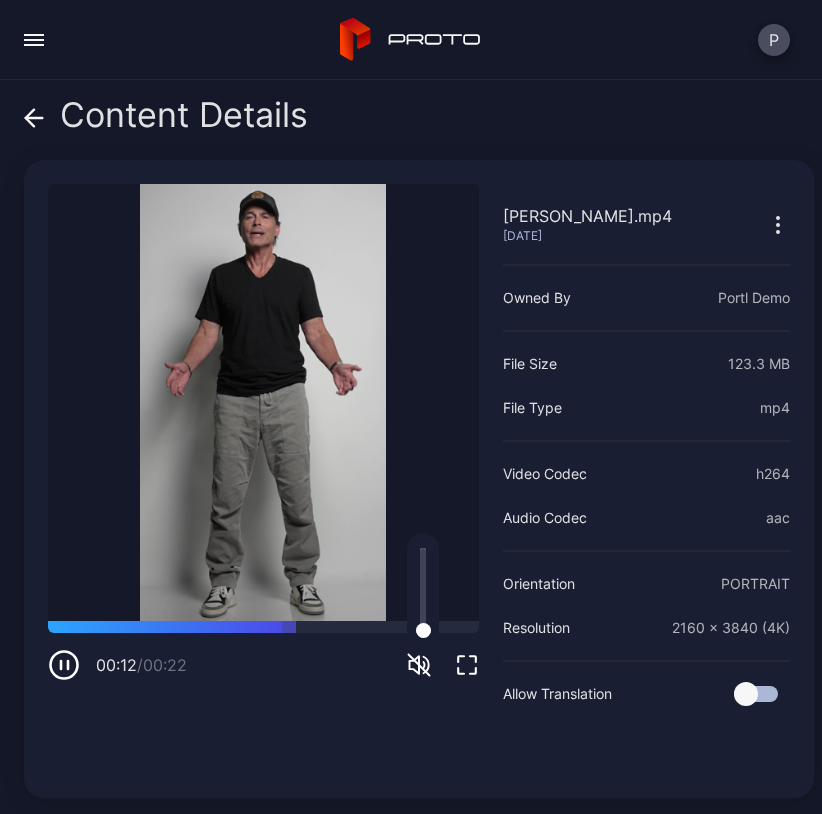 click 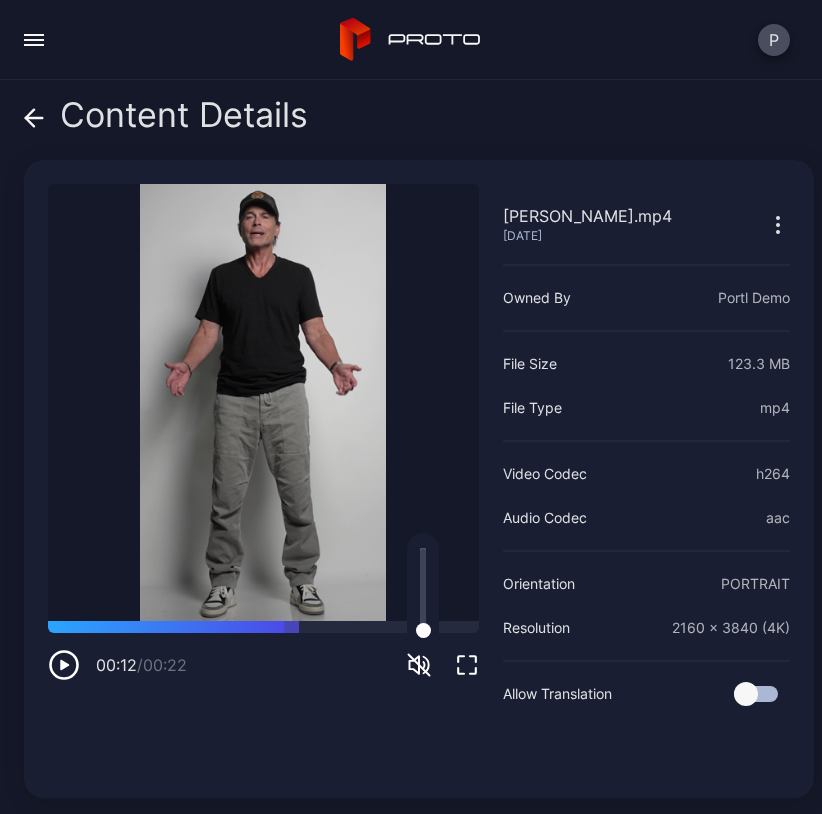 click 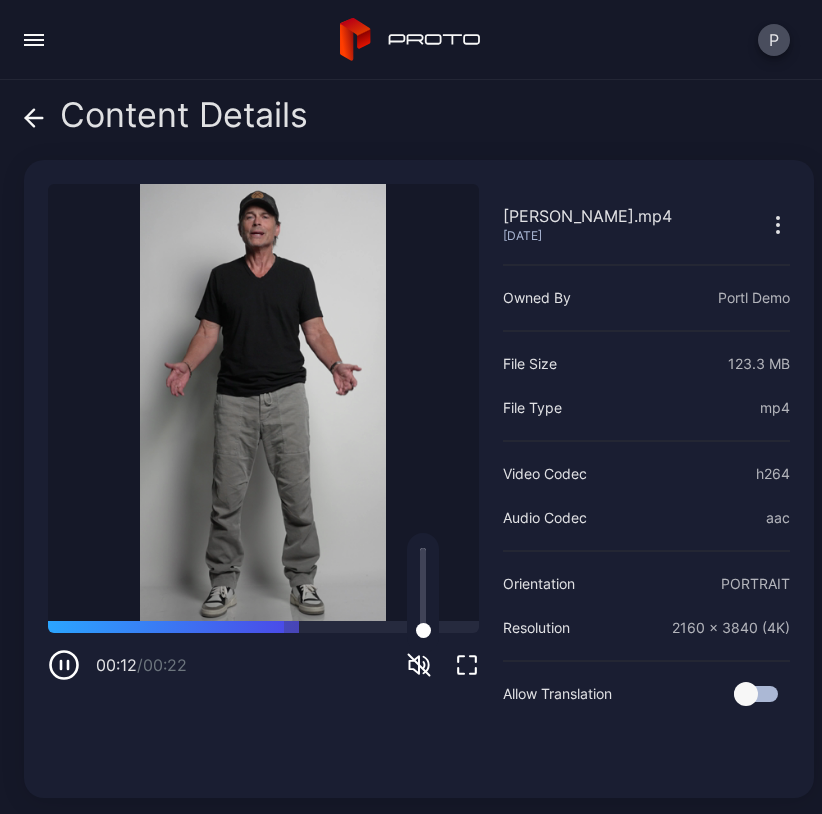 click 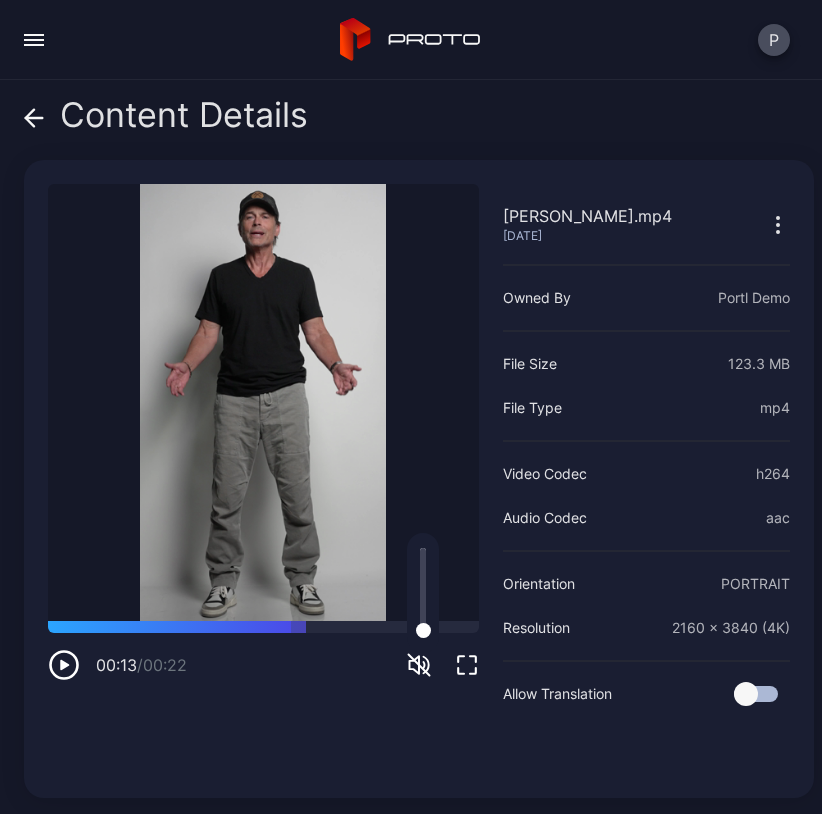 click 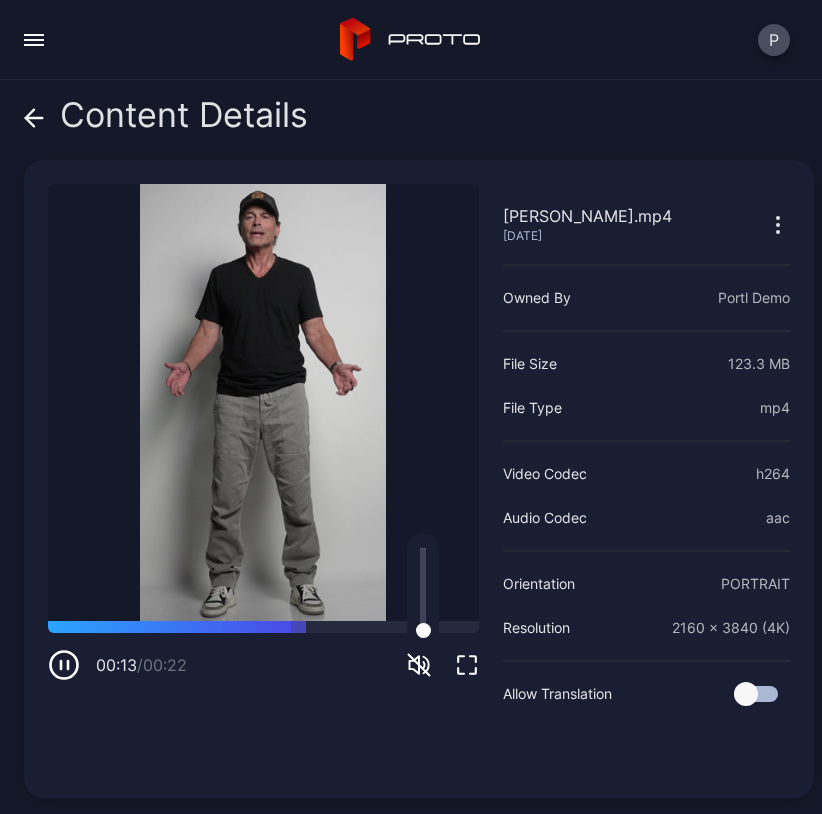 click 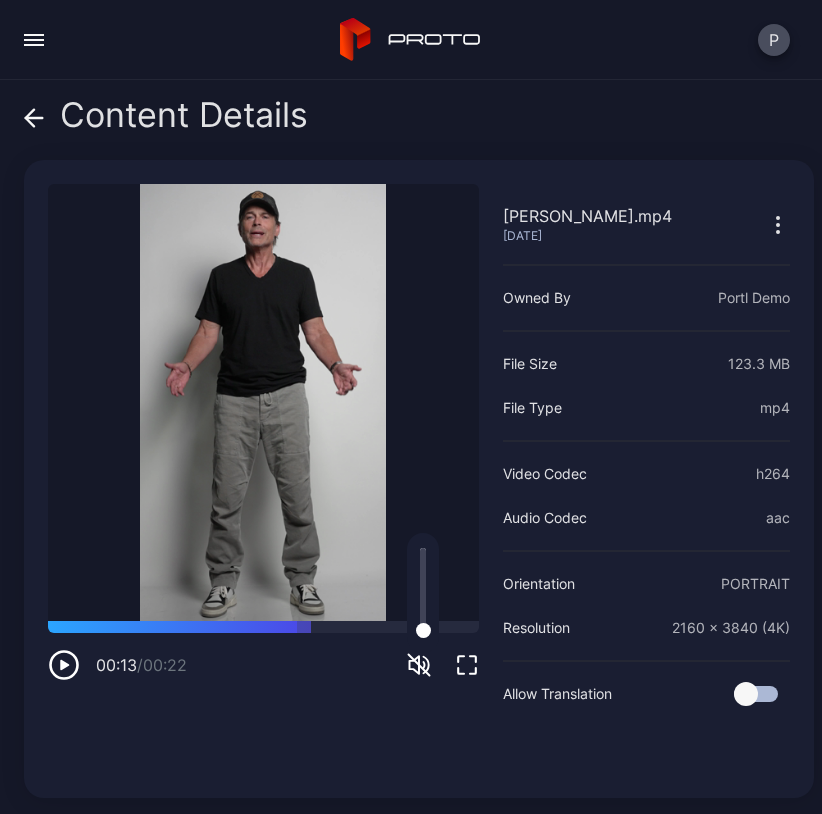 click 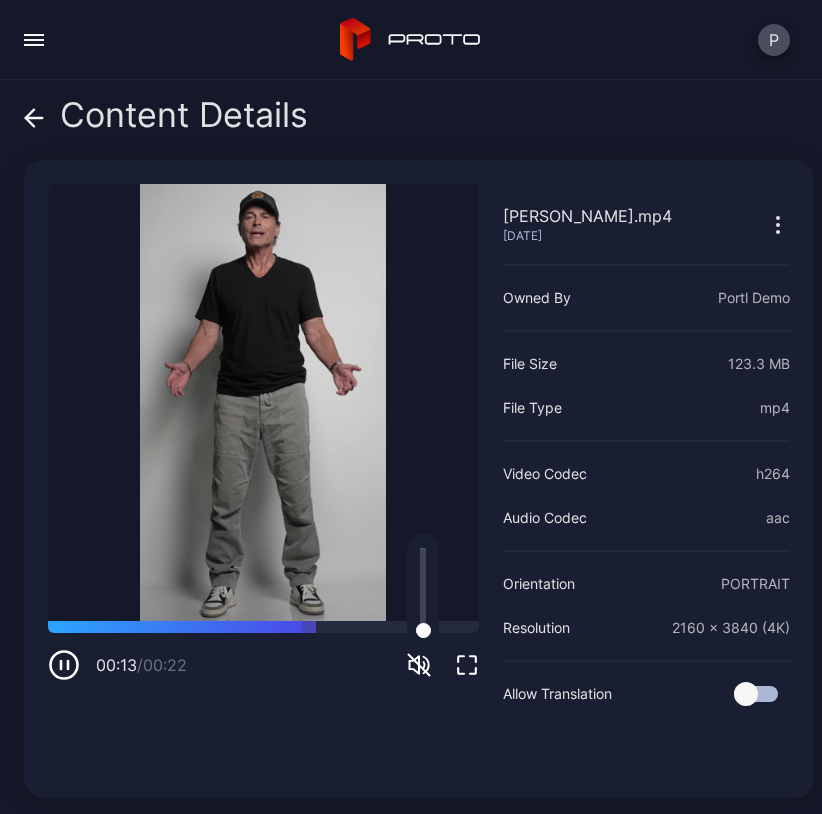 click 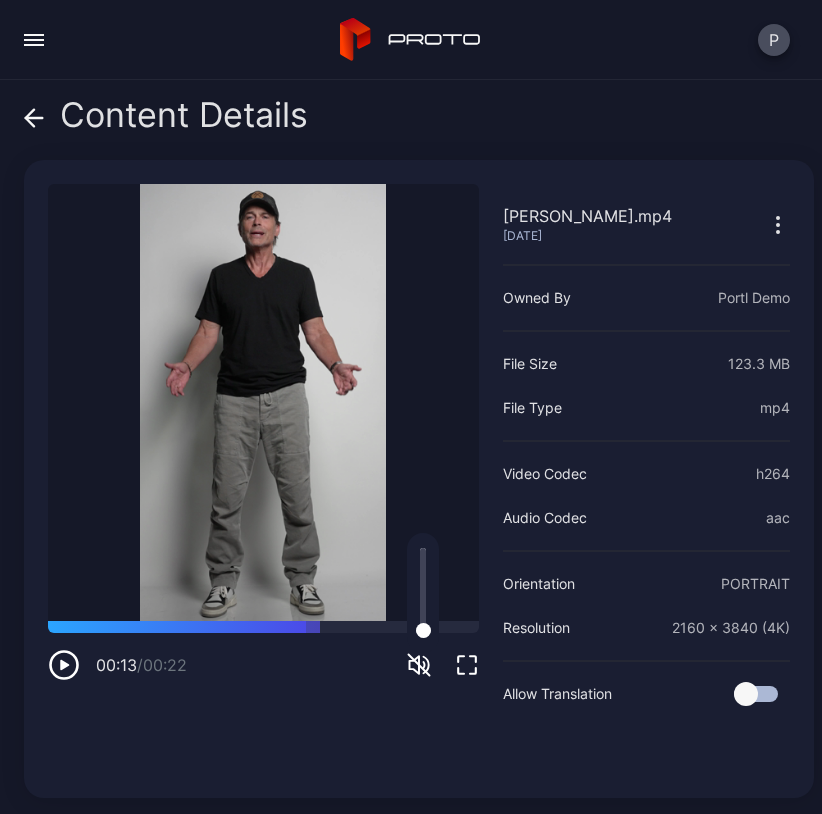 click 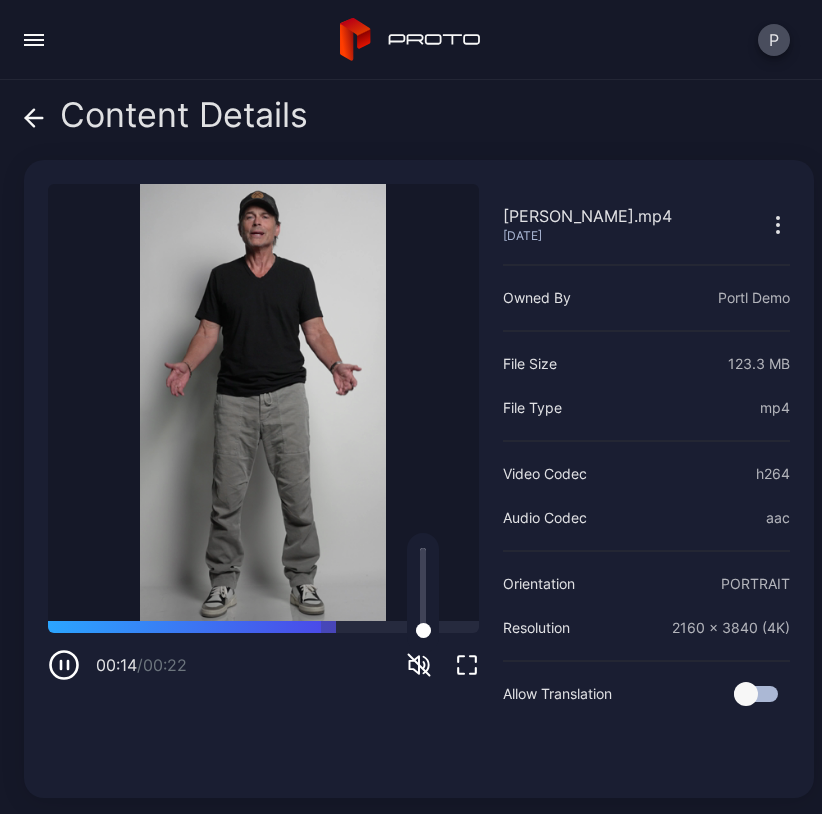 click 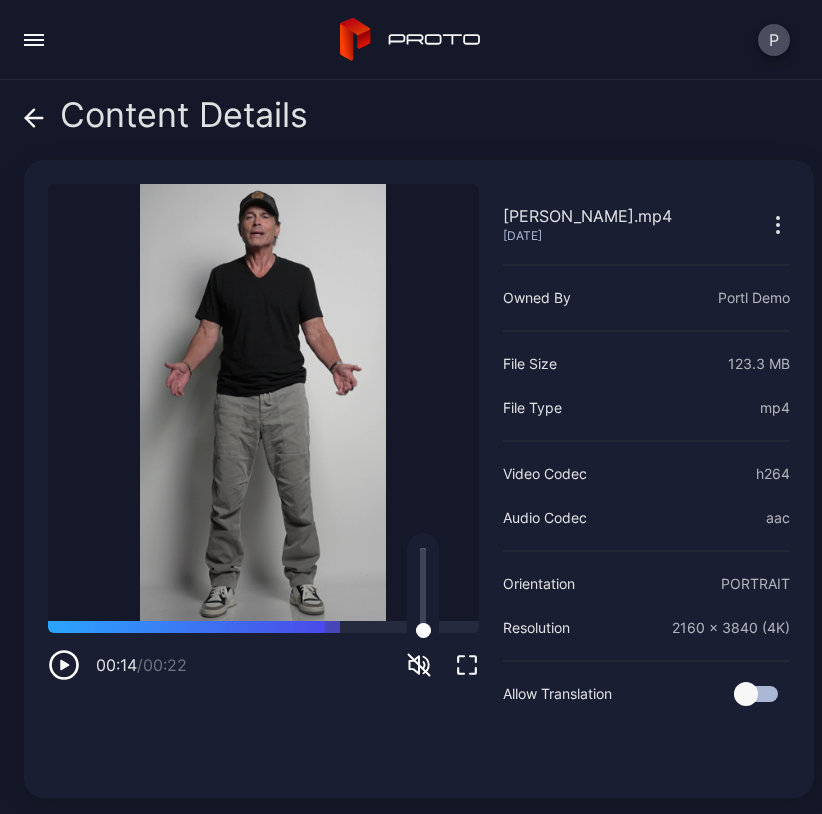 click 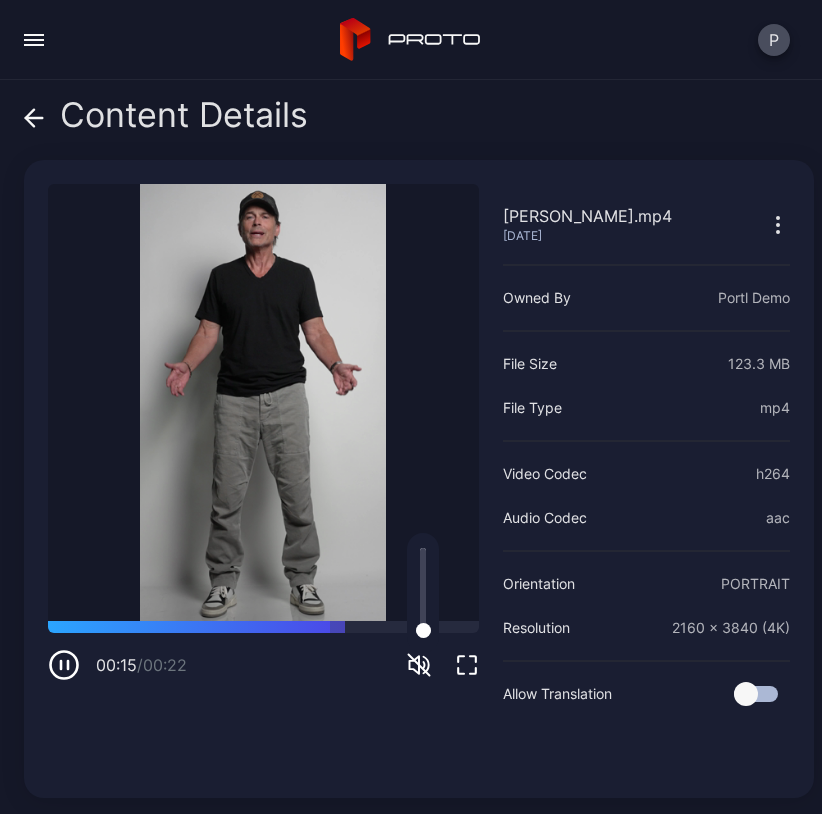 click 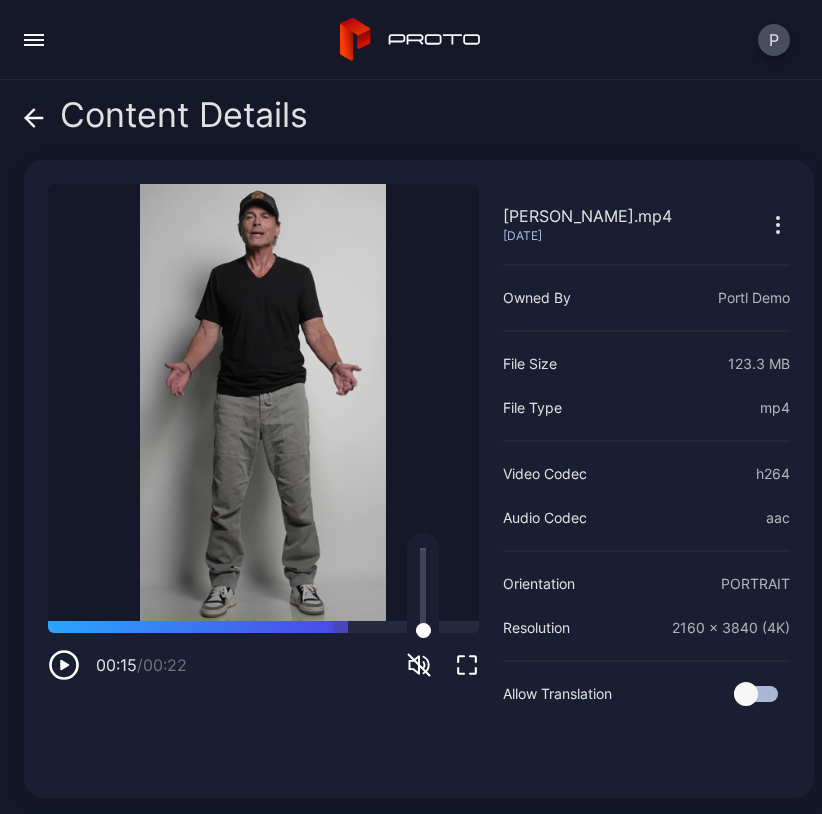 click 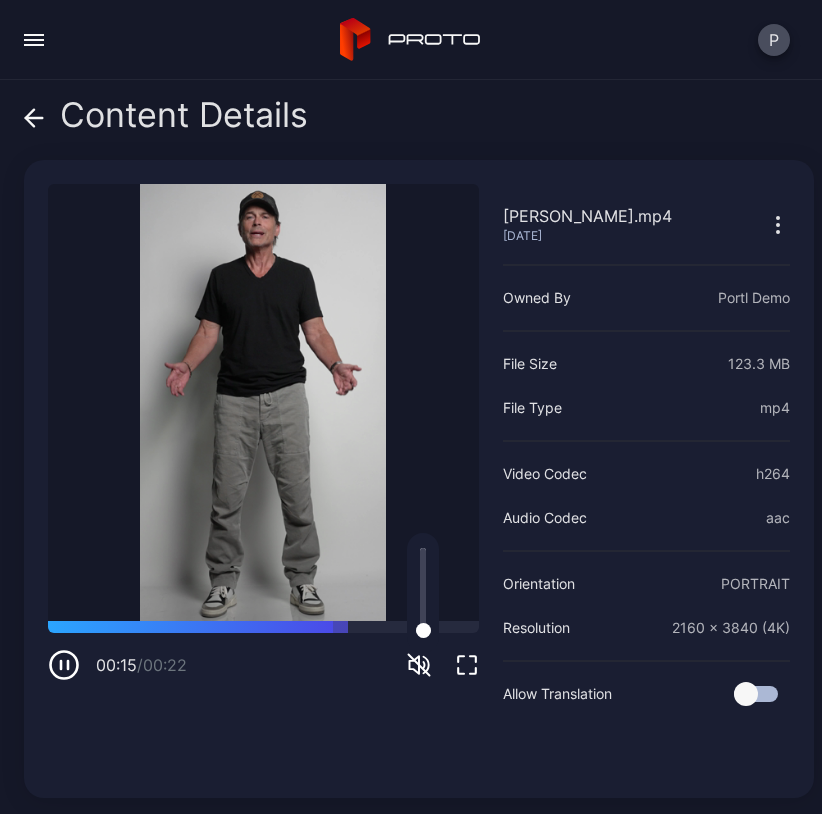 click 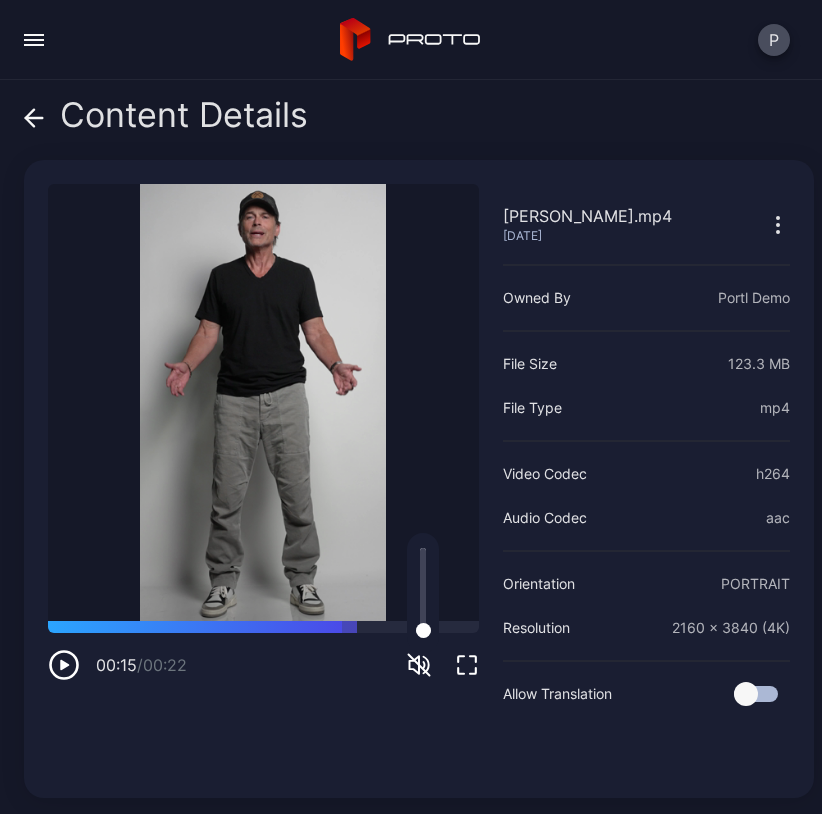 click 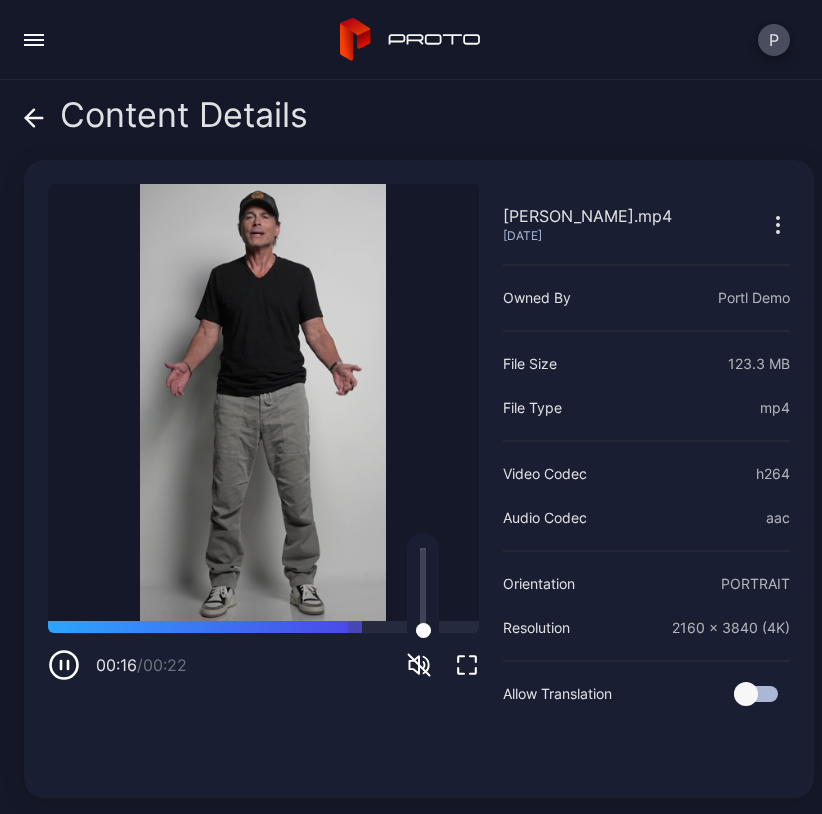 click 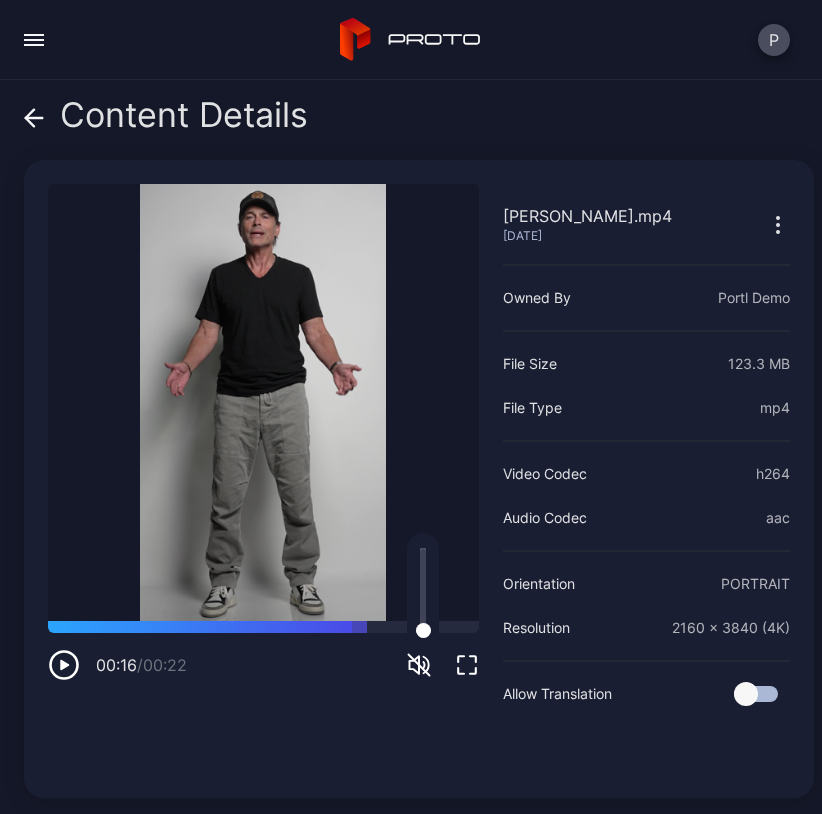 click 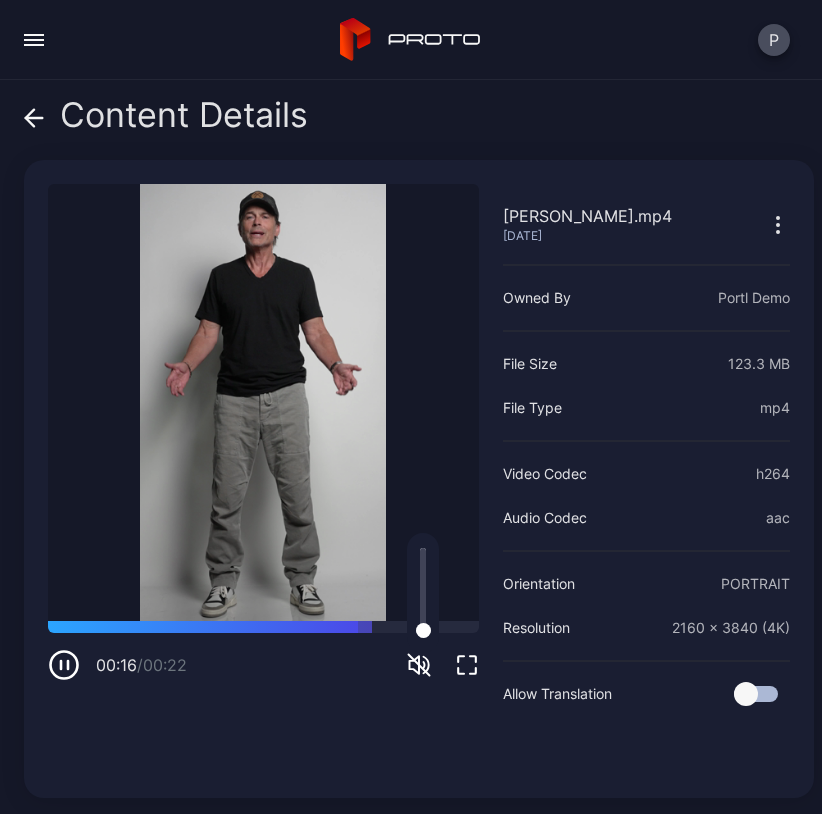 click 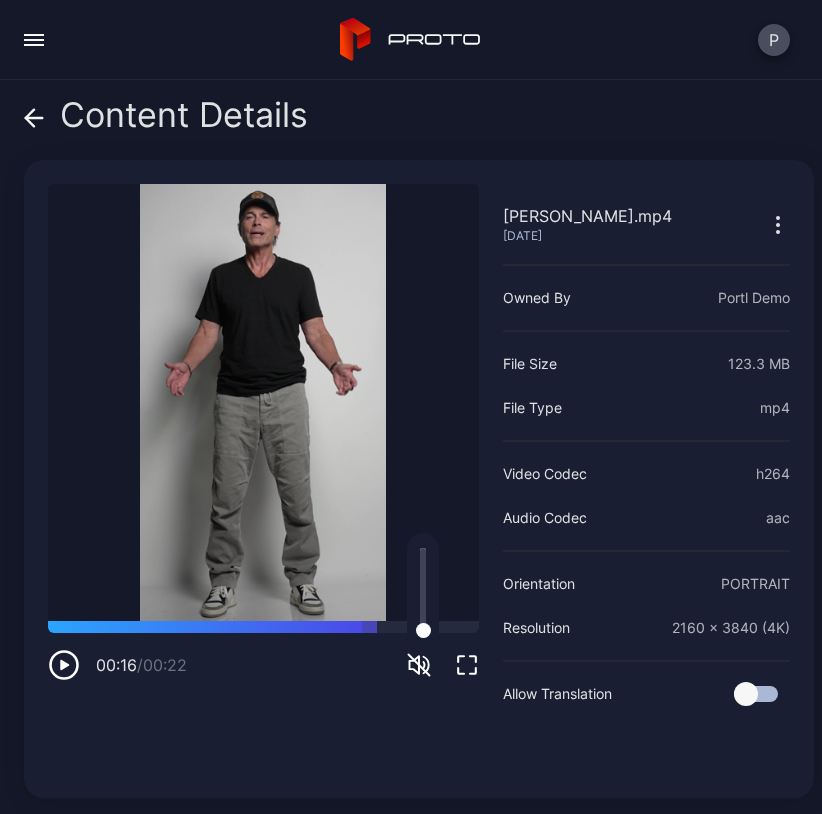 click 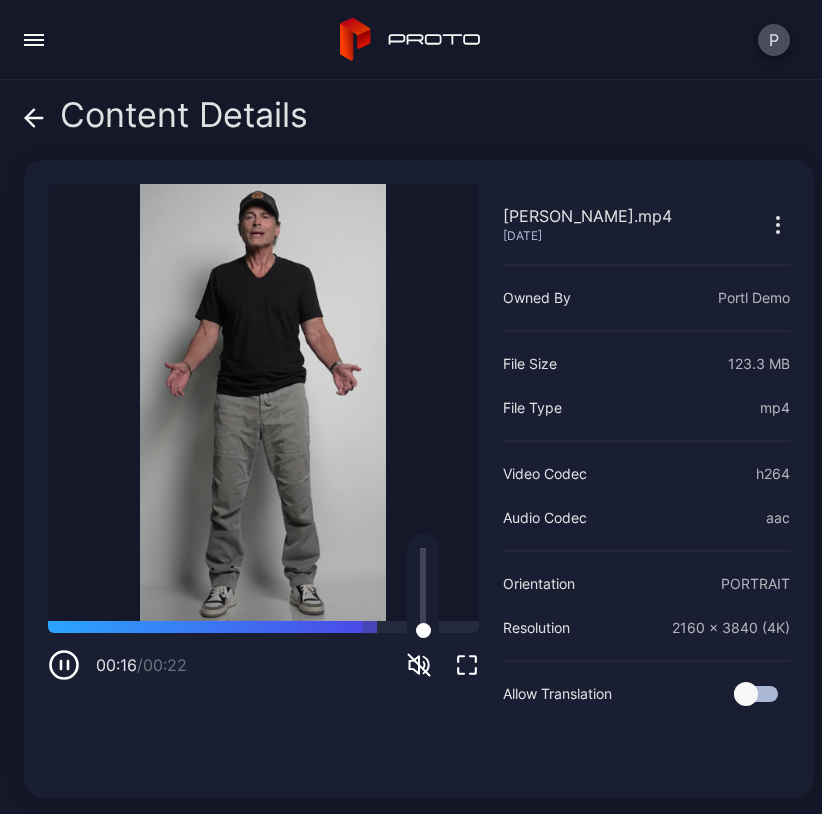 click 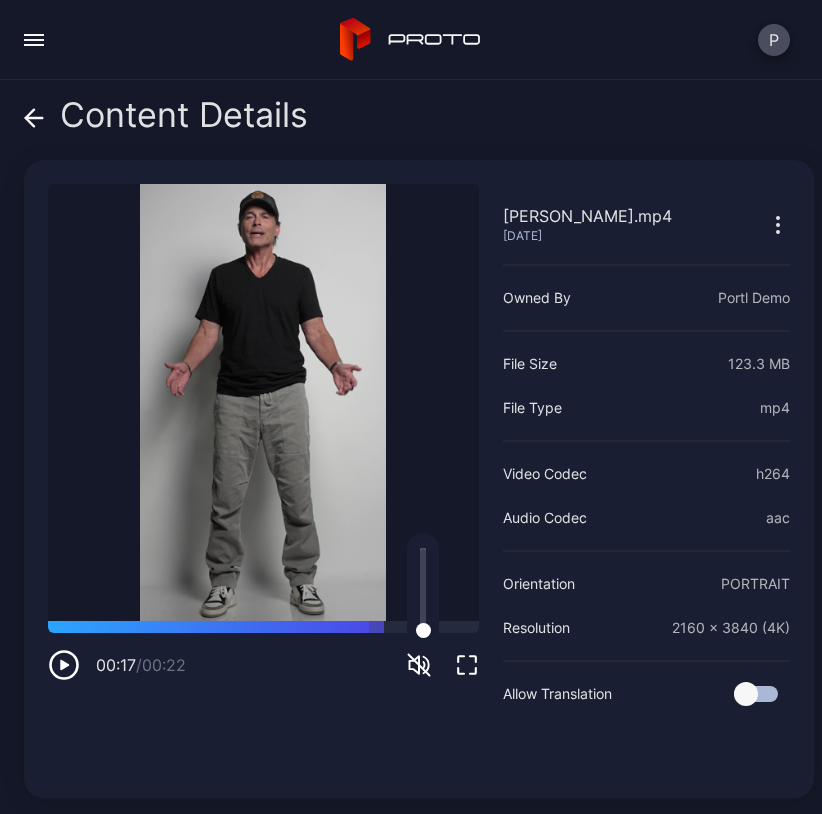 click 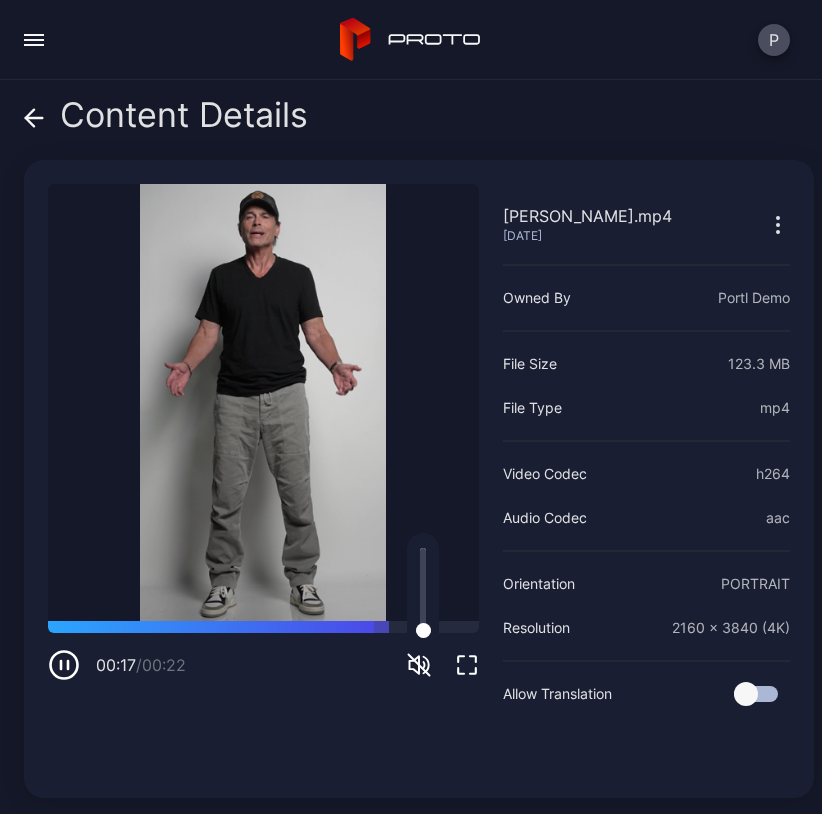 click 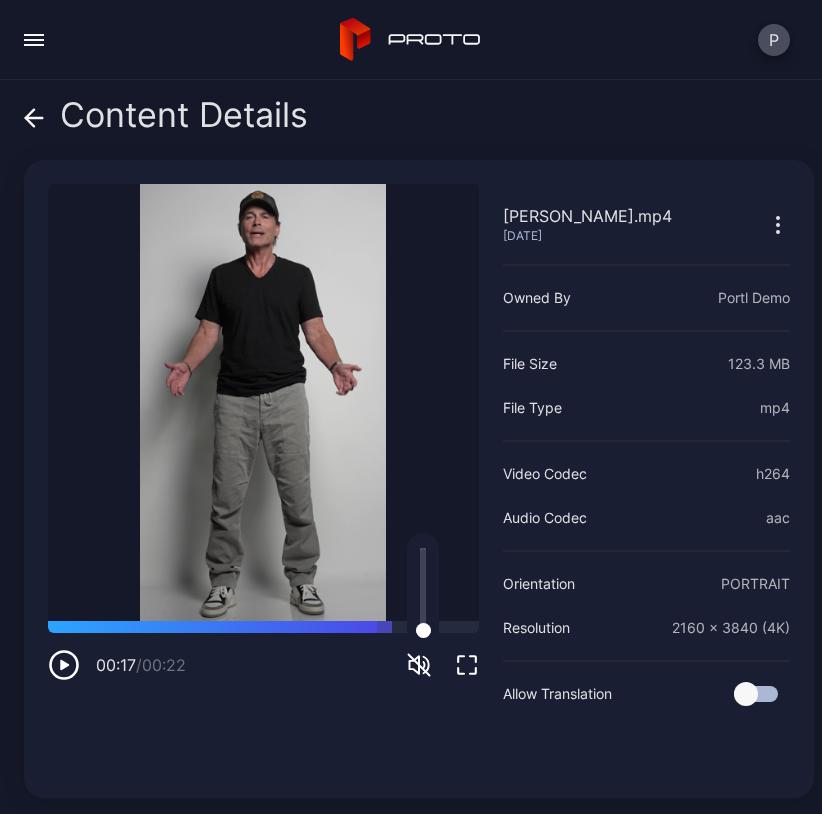 click 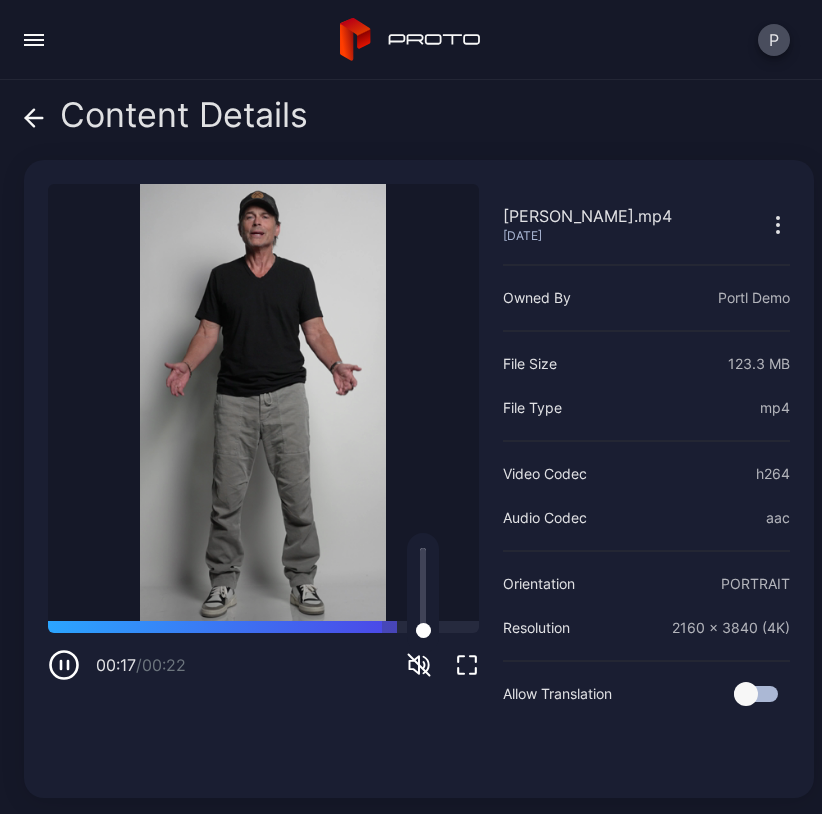 click 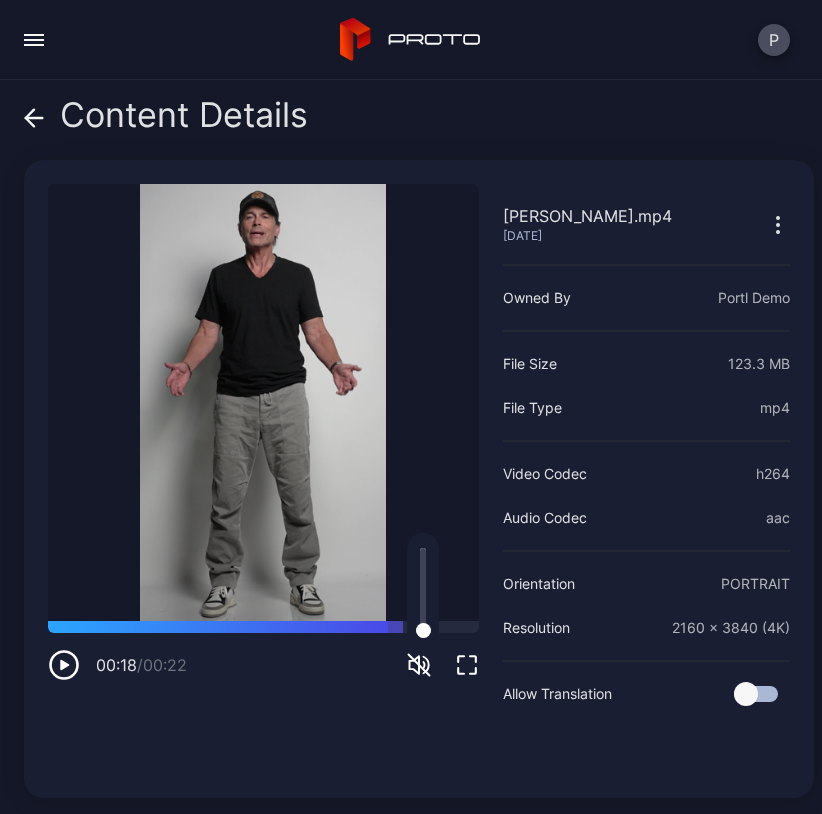 click 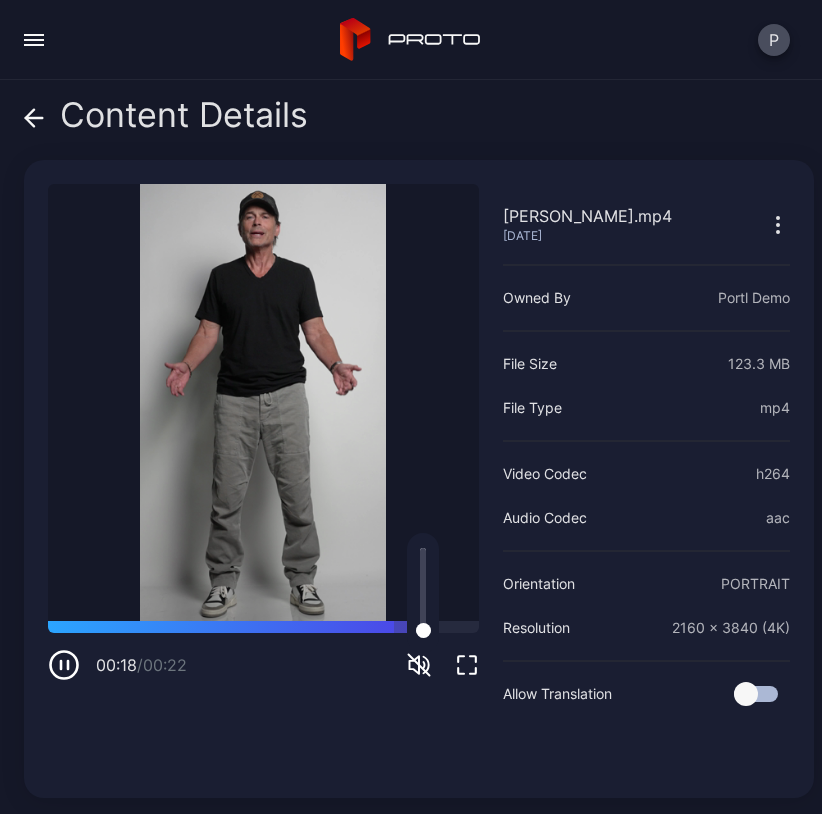 click 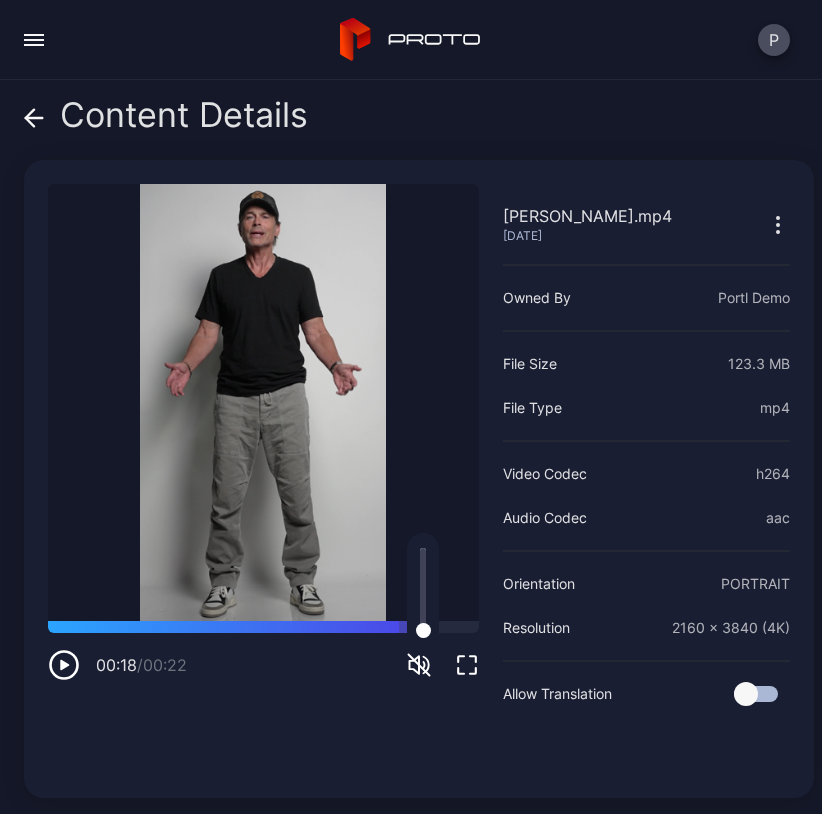 click 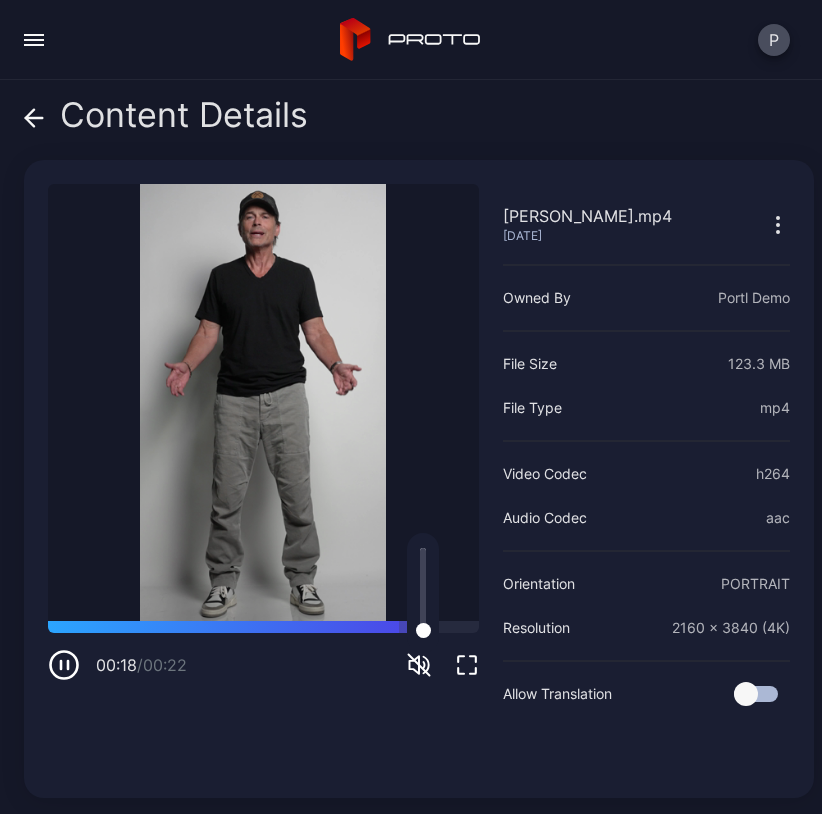 click 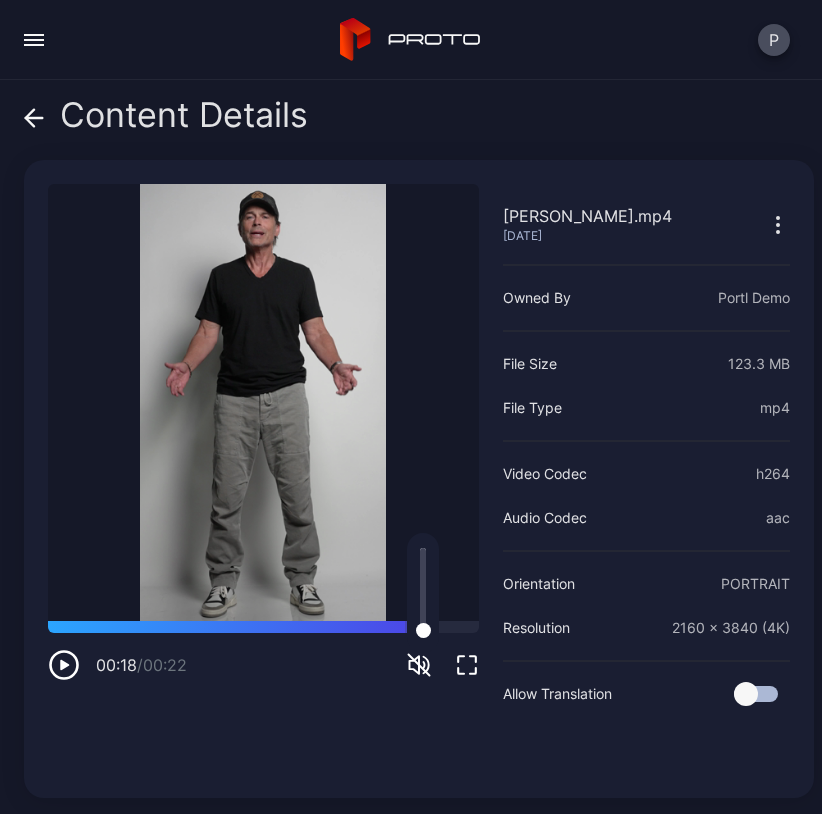 click 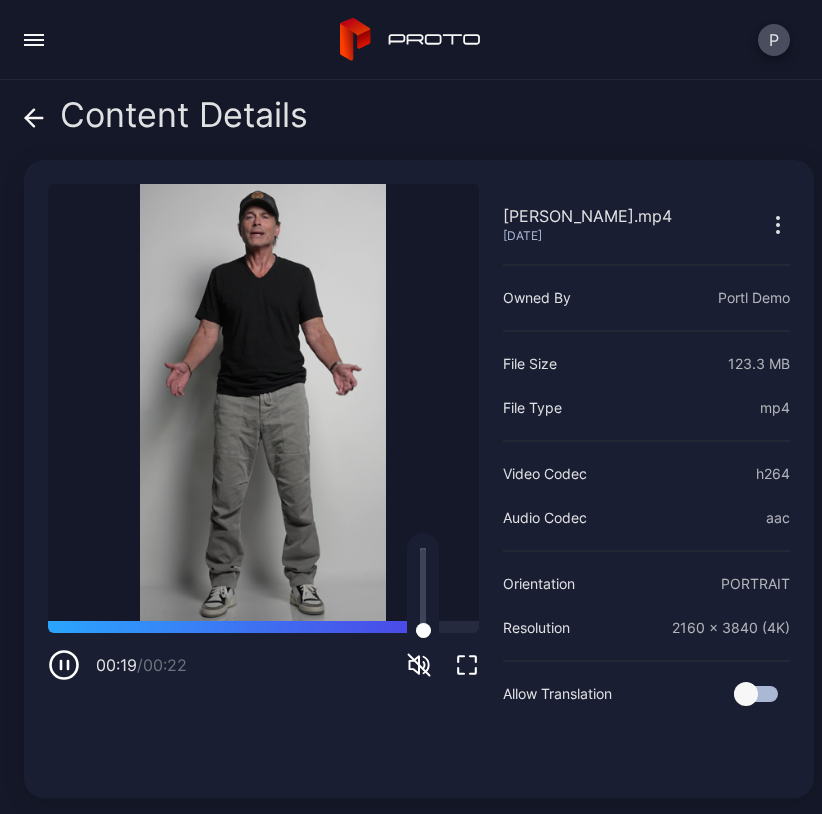 click 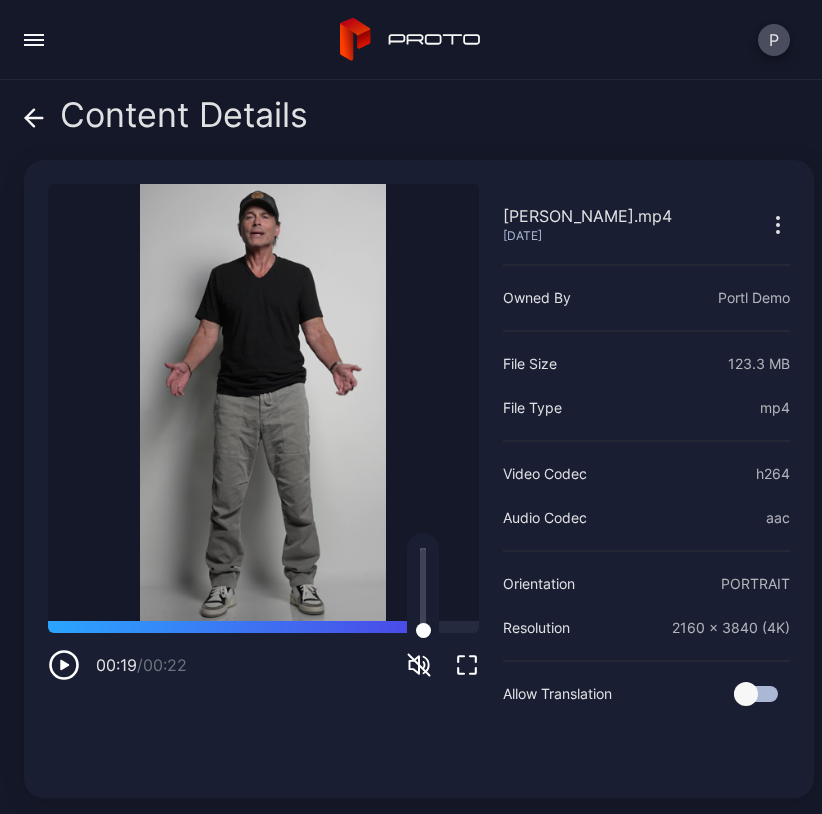 click 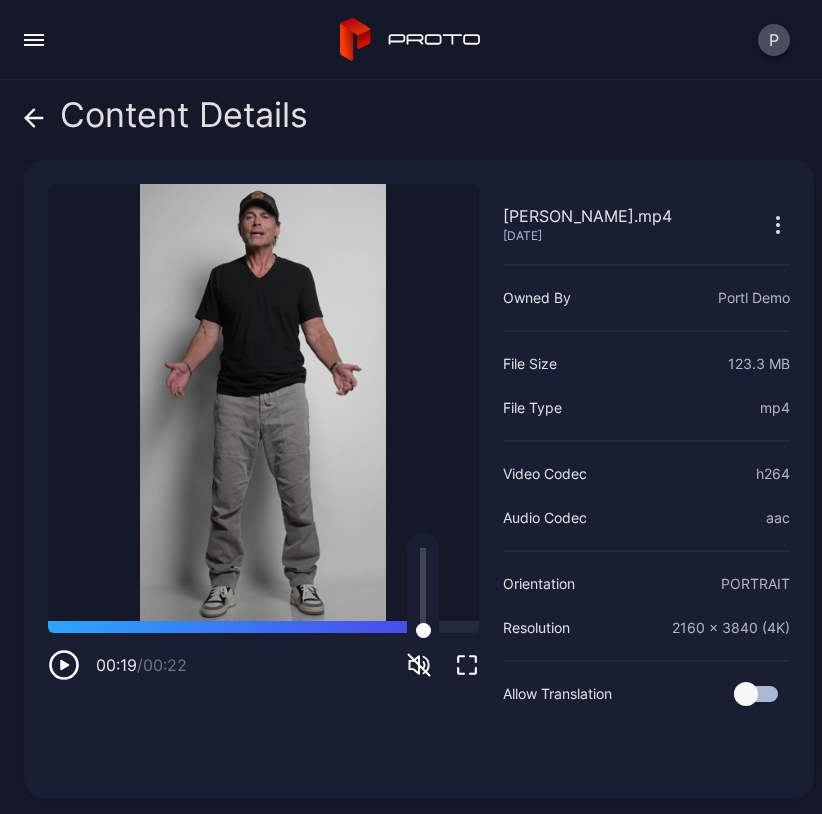 click 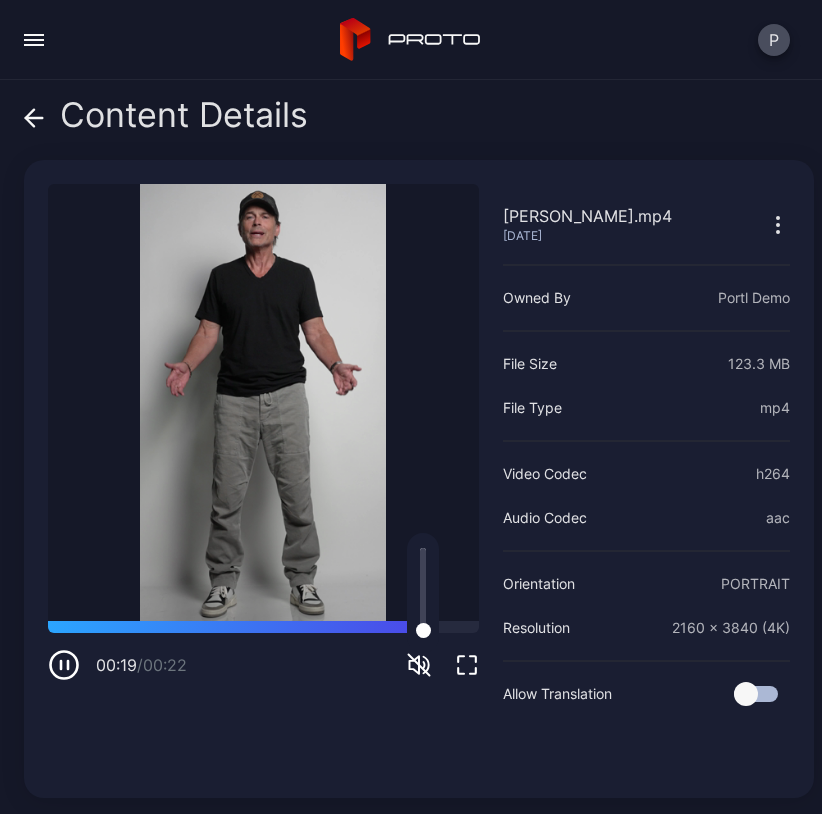 click 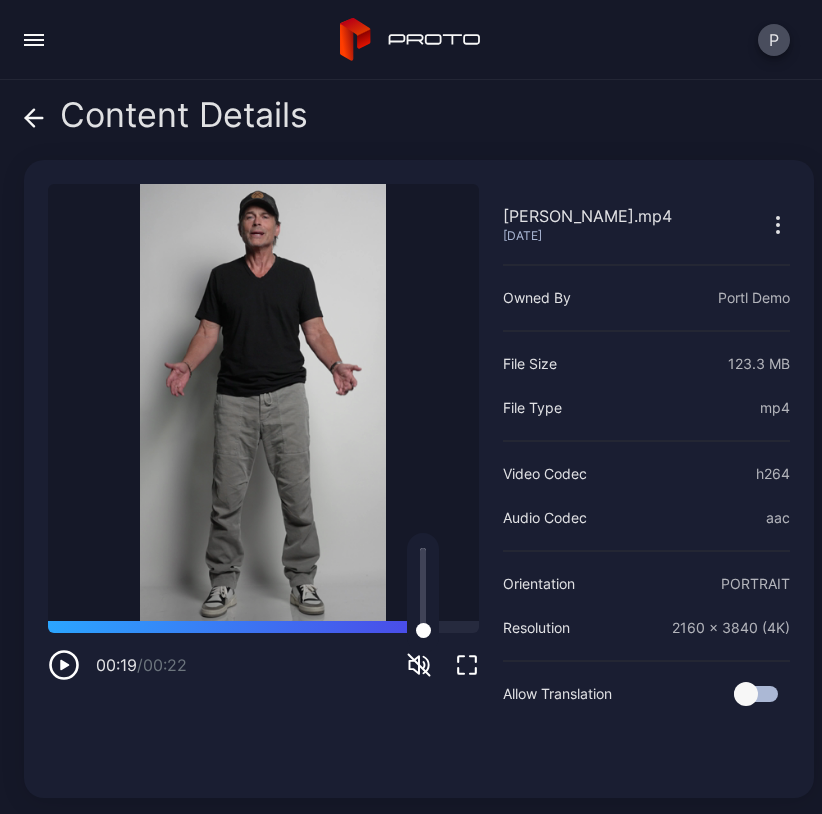 click 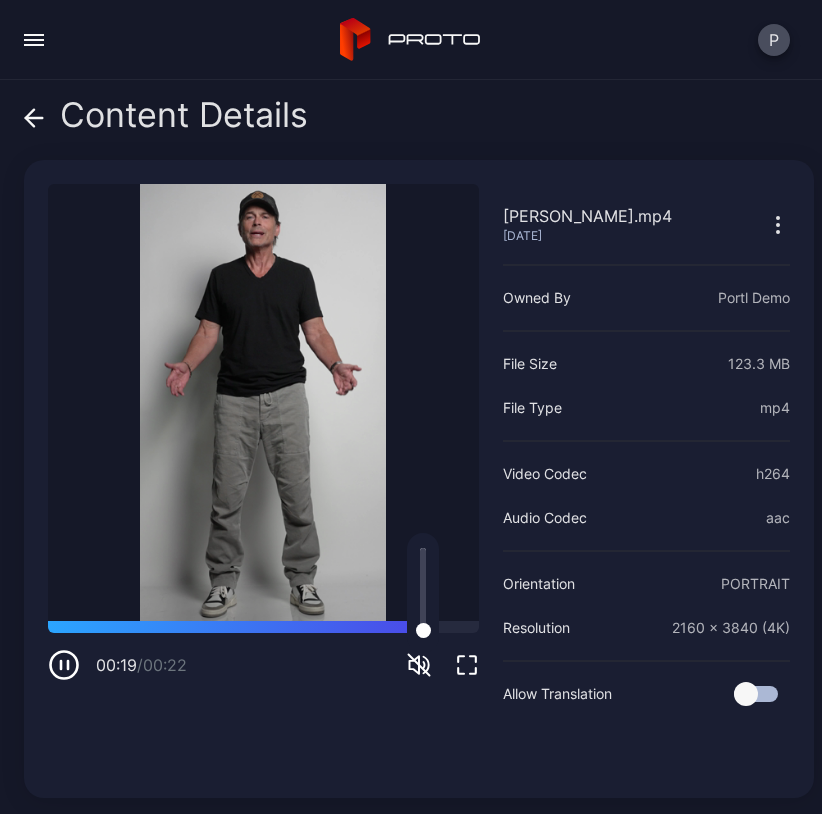 click 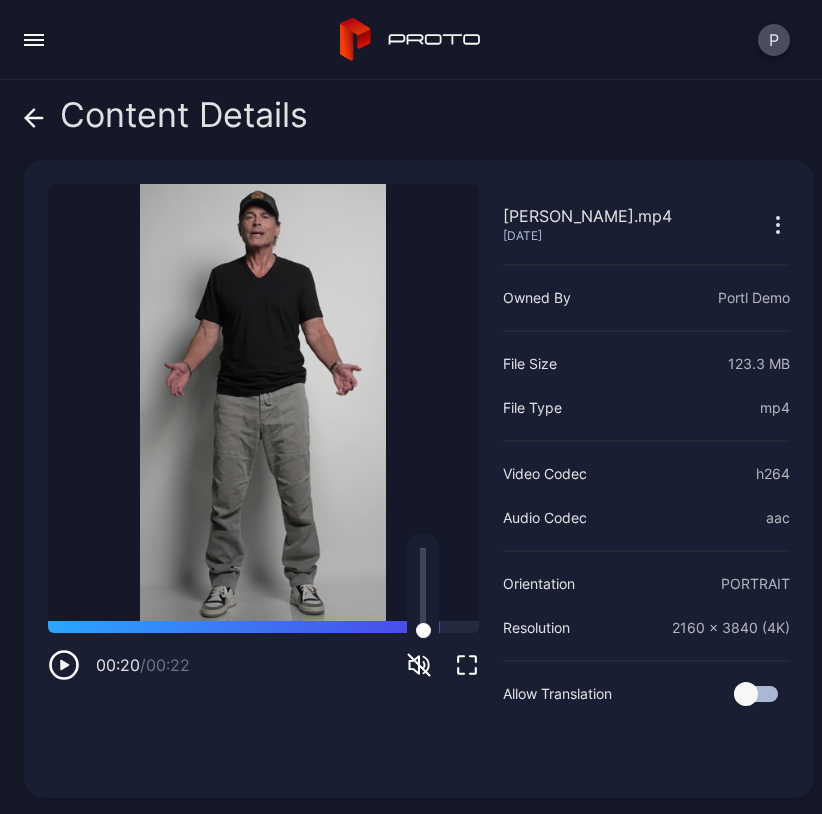 click 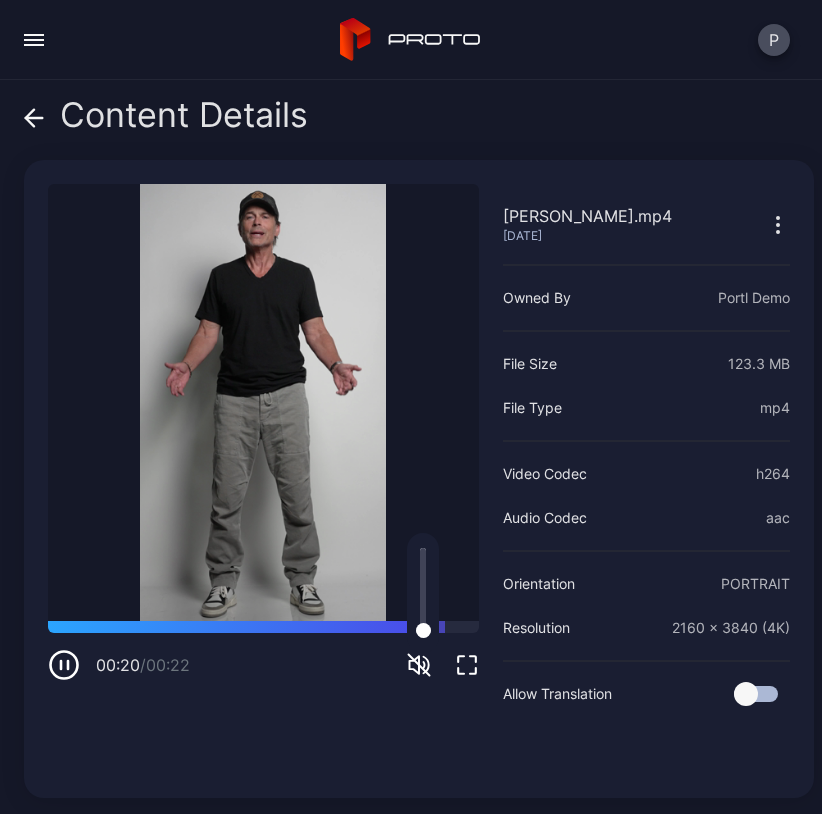 click 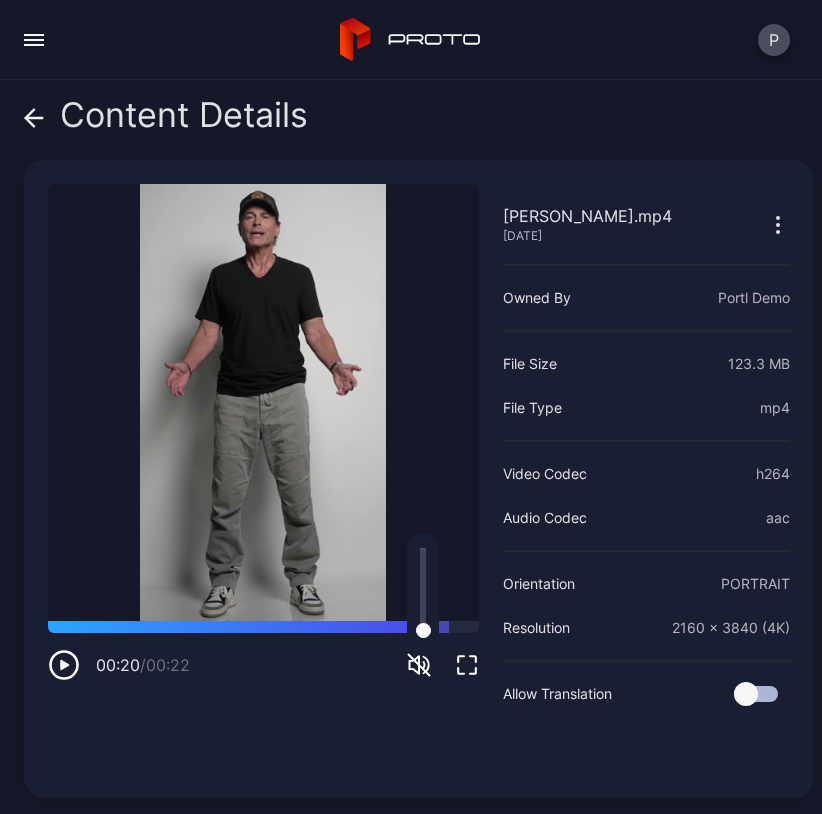 click 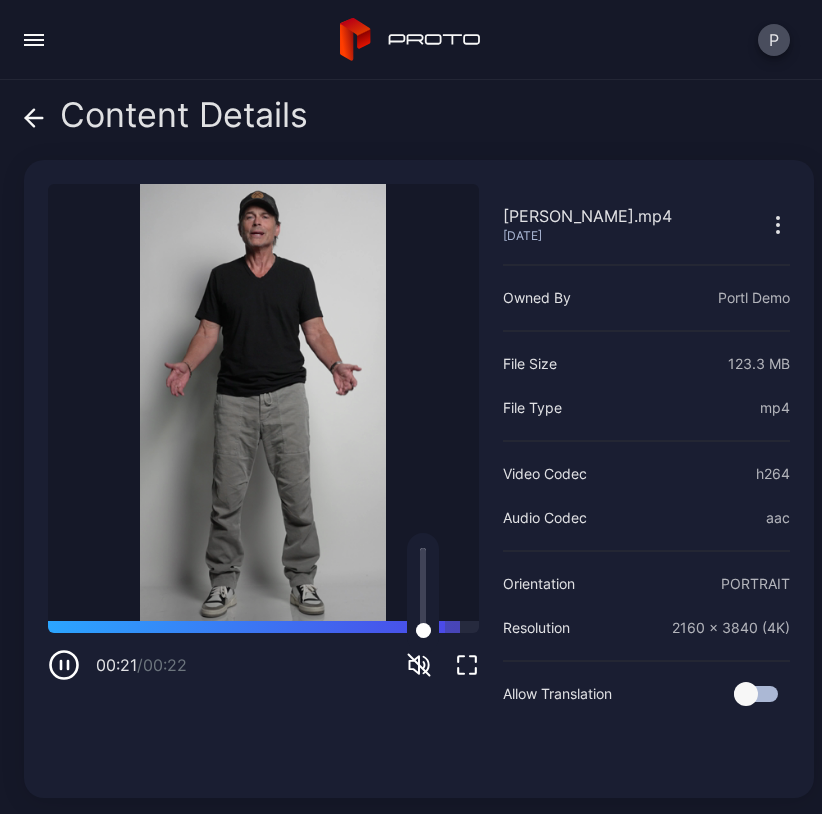 click 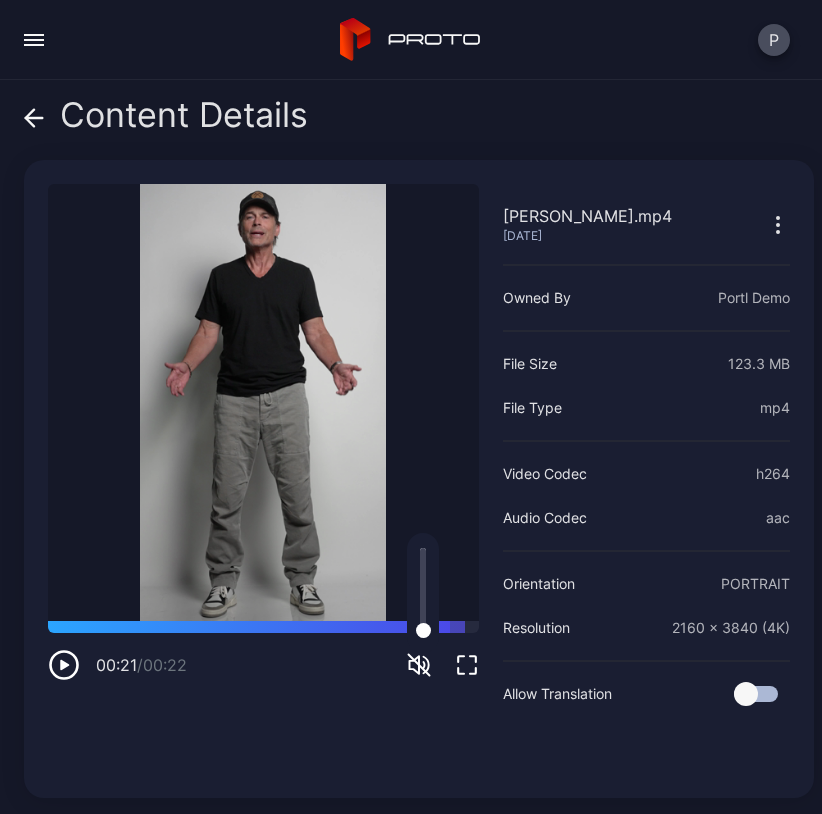 click 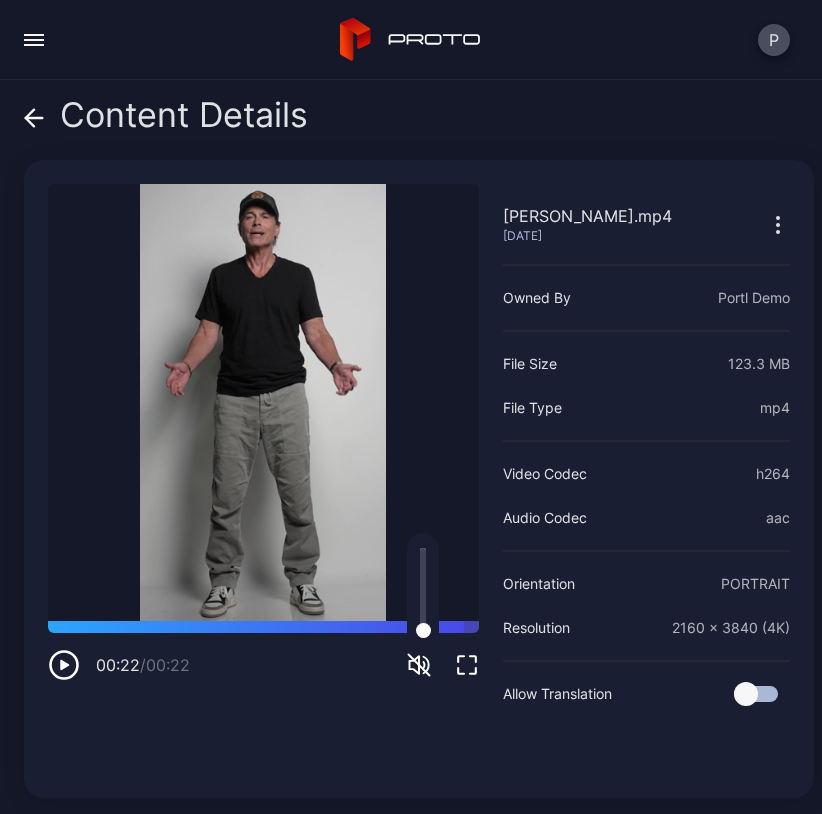 click 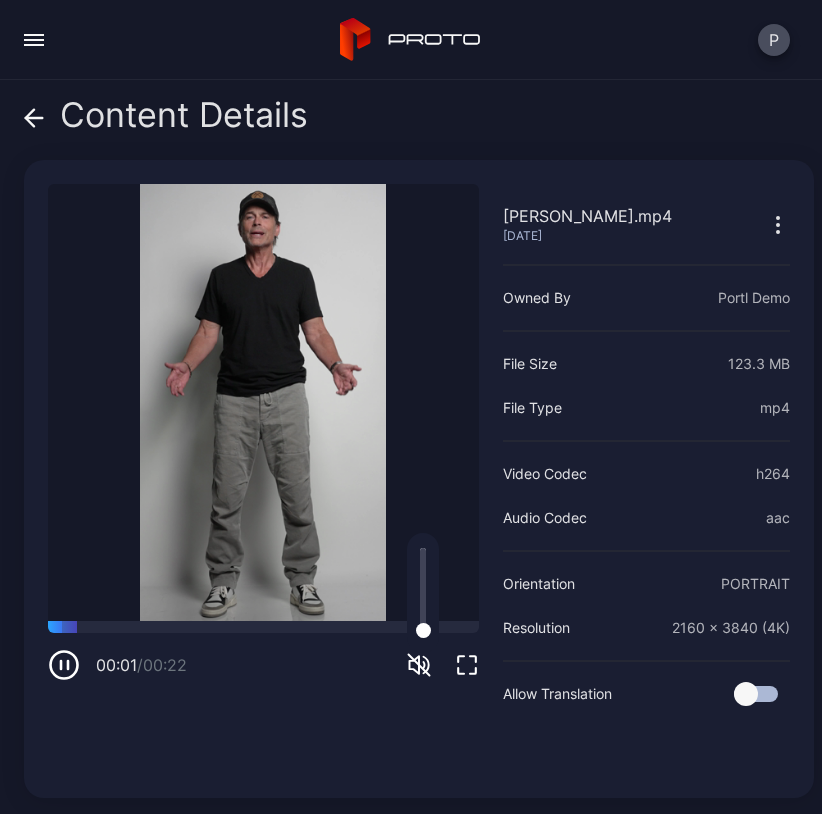 click 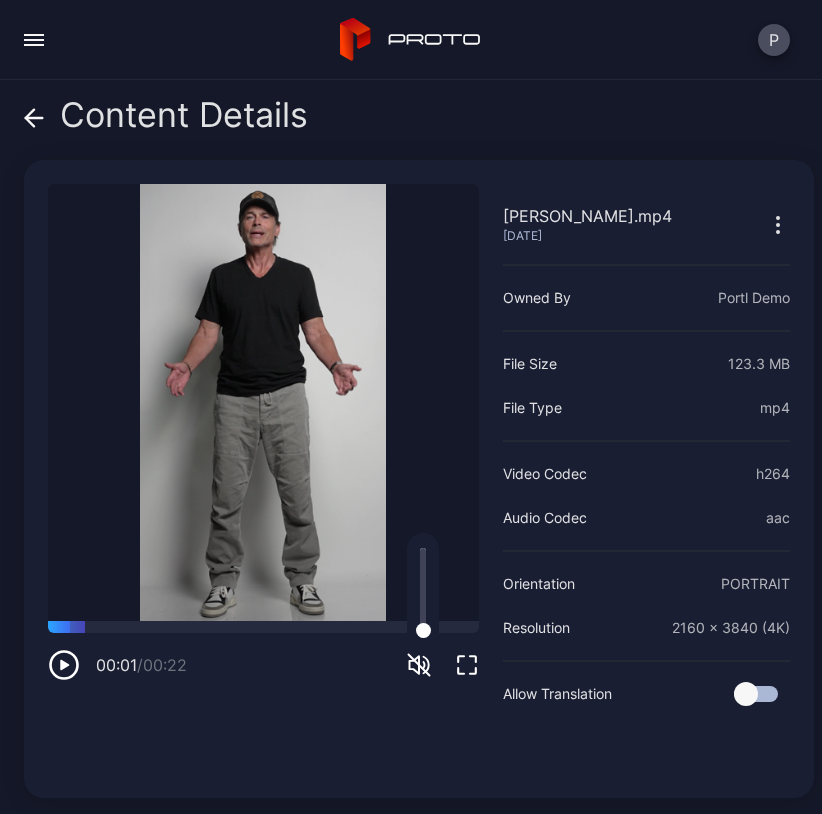 click 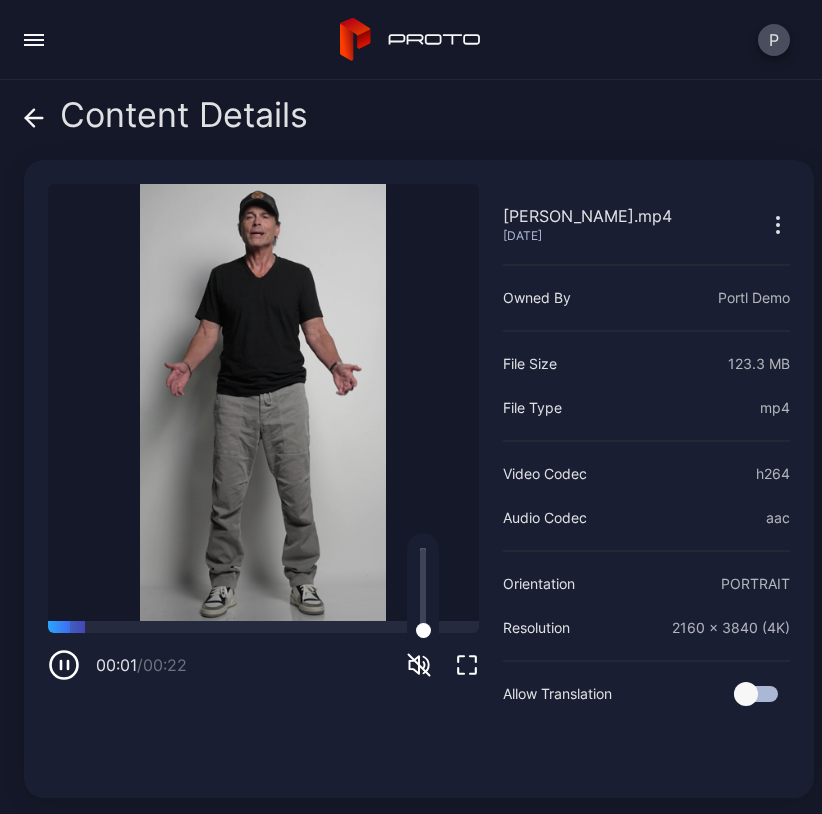 click 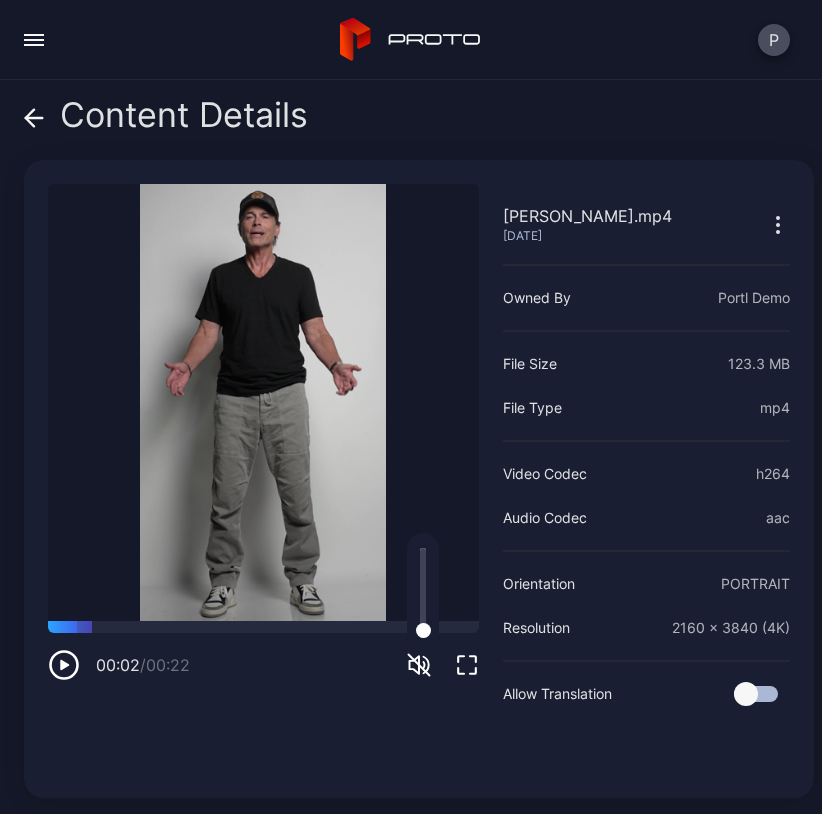 click 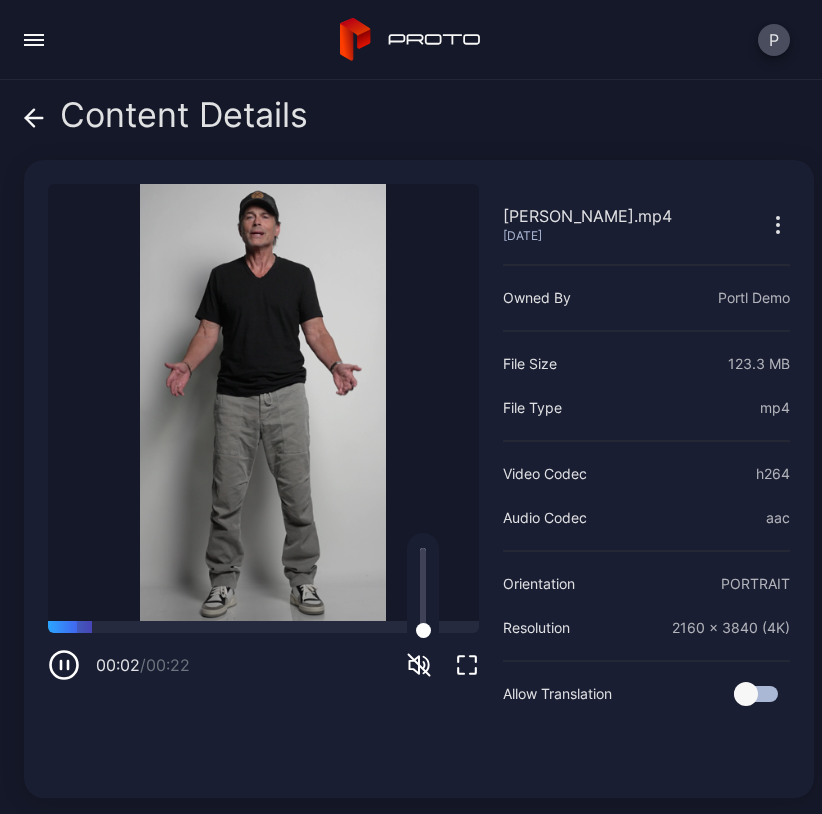 click 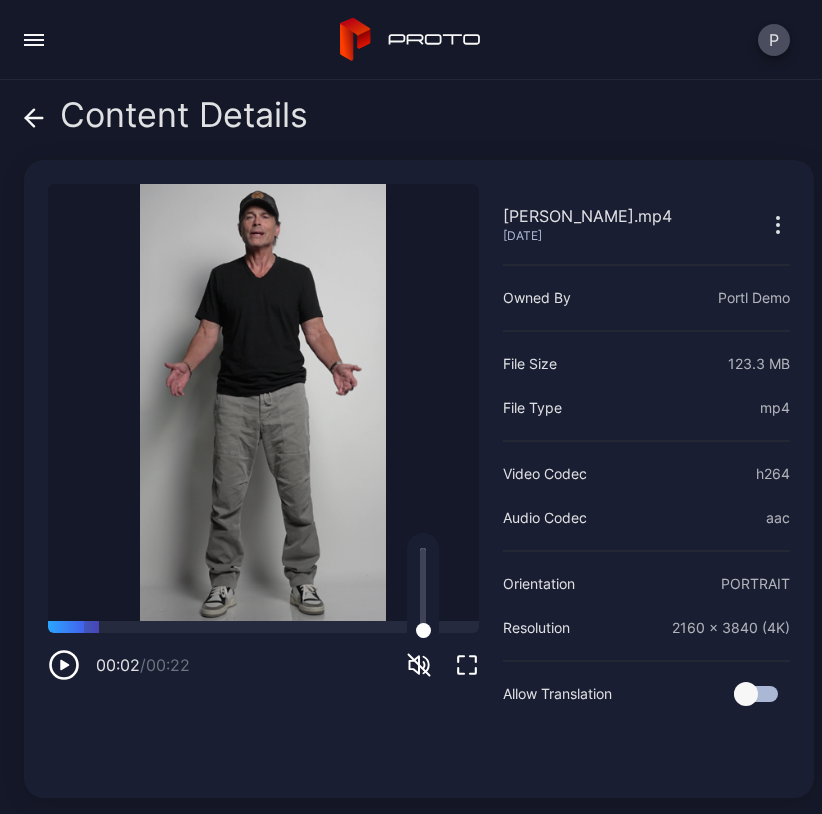 click 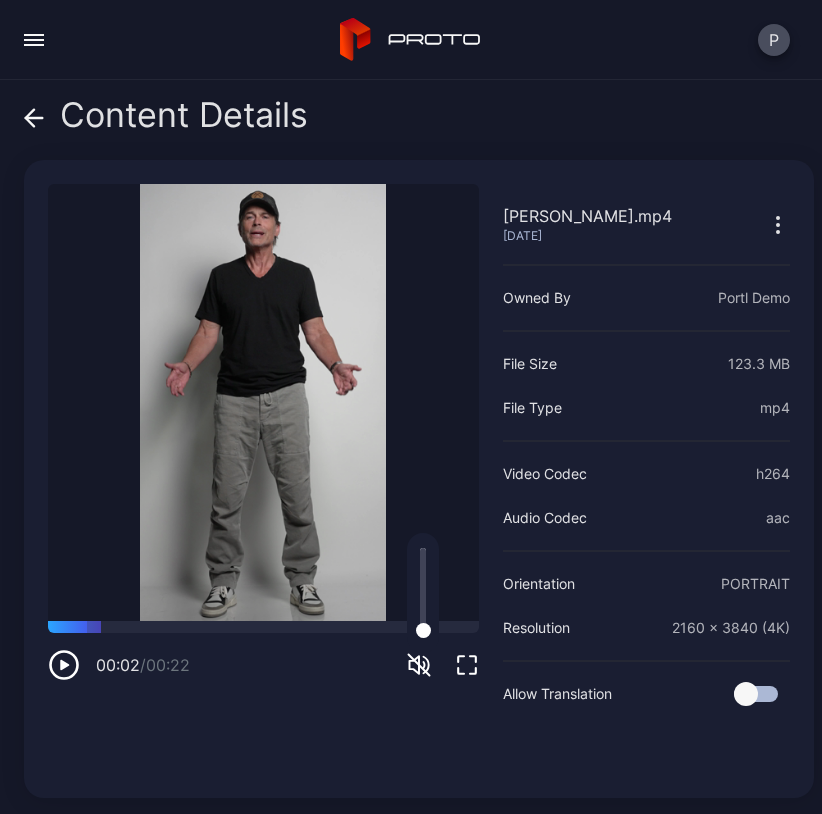 type 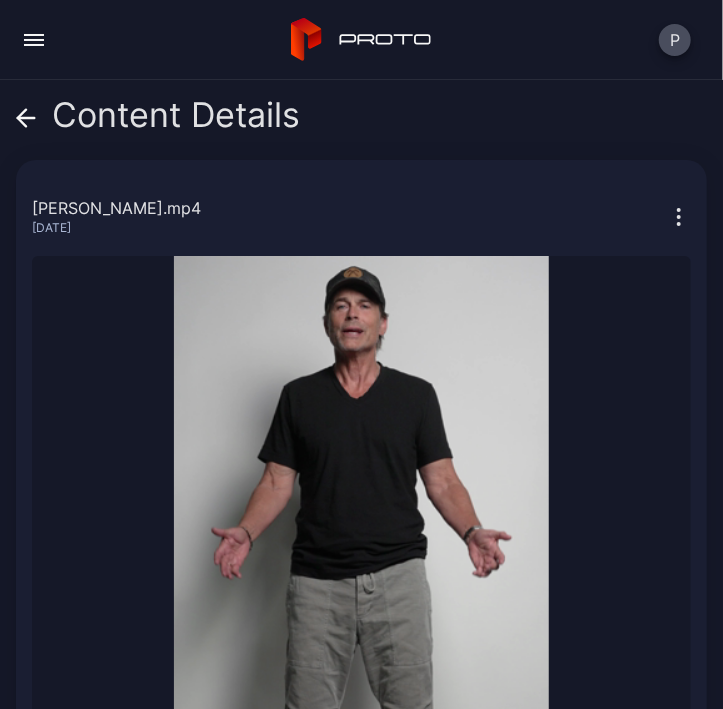 click 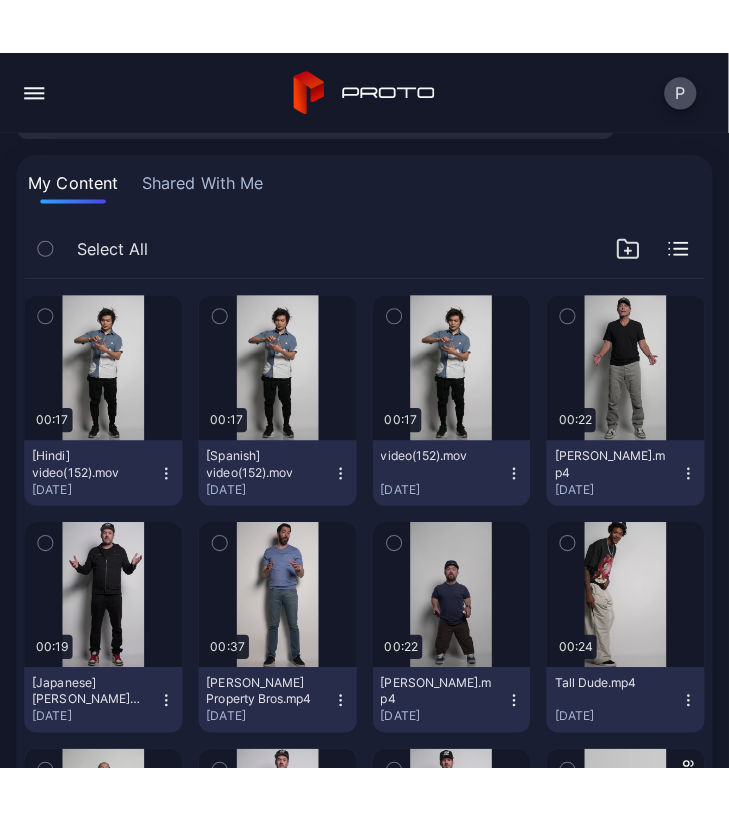 scroll, scrollTop: 0, scrollLeft: 0, axis: both 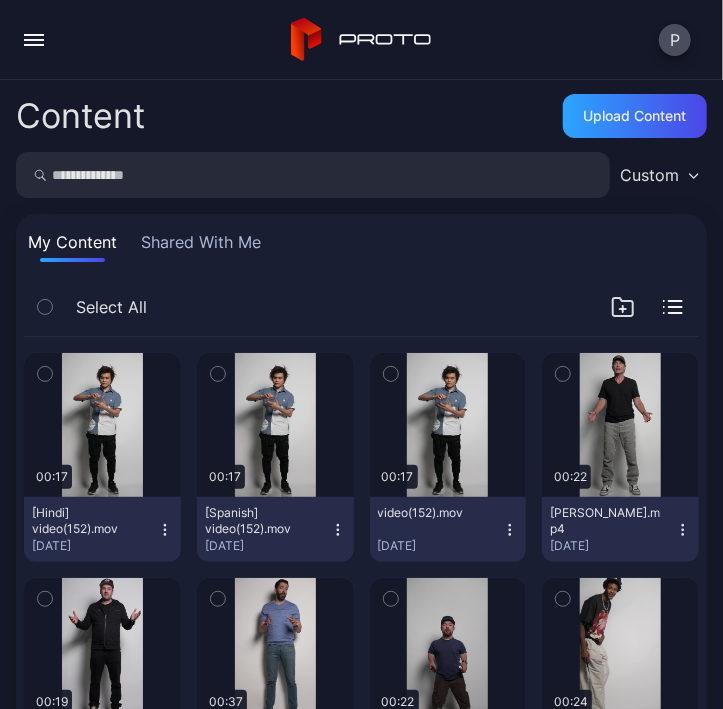 click at bounding box center [34, 35] 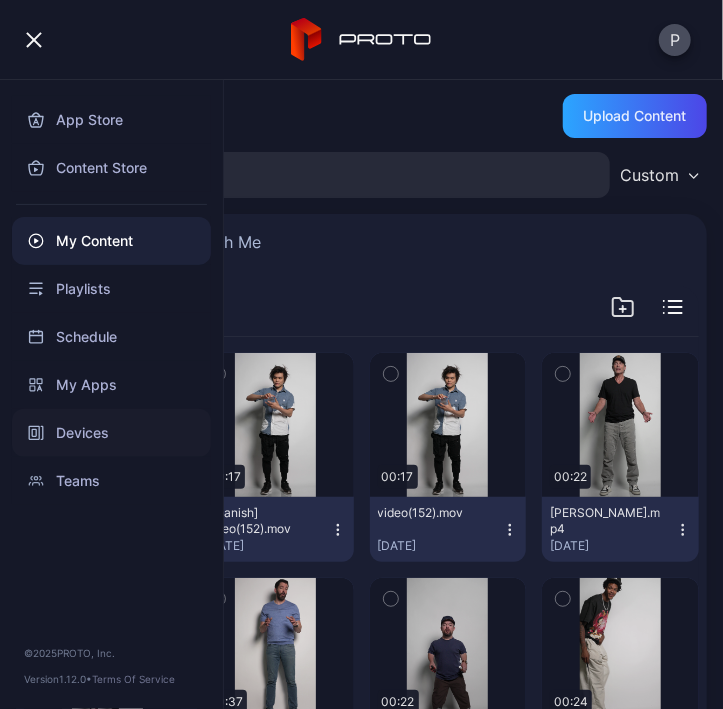 click on "Devices" at bounding box center [111, 433] 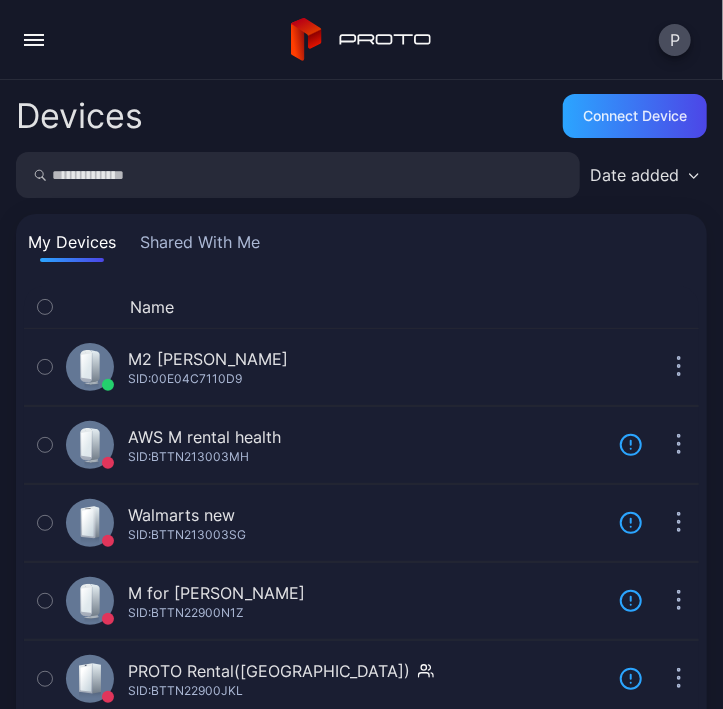 click at bounding box center [298, 175] 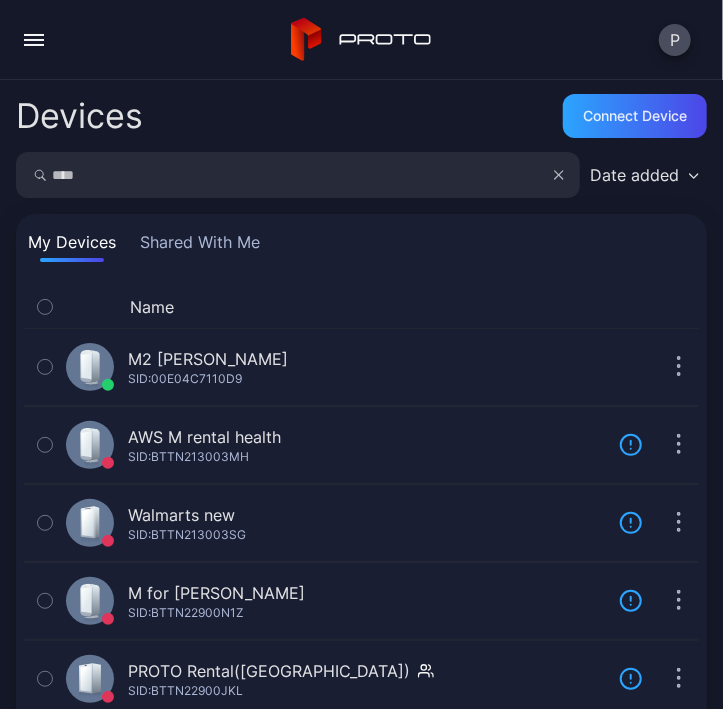 type on "****" 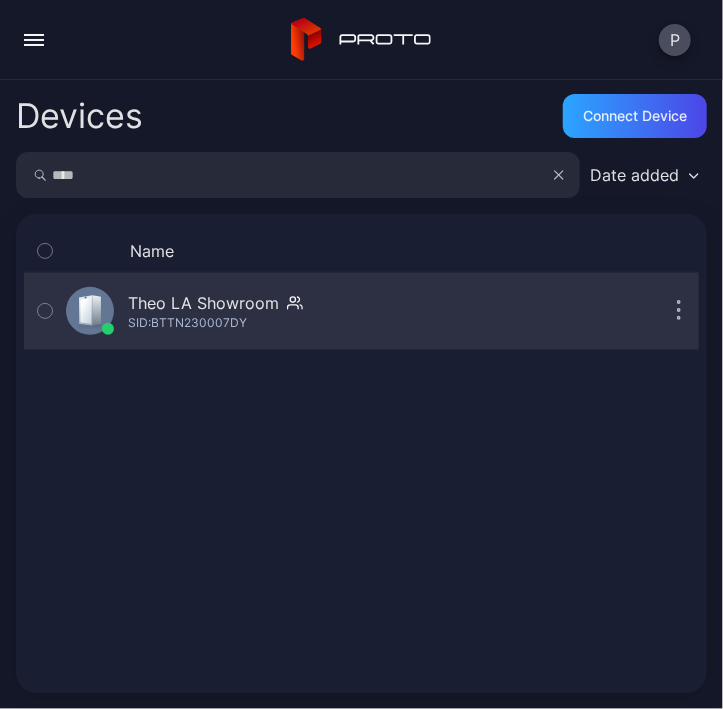 click on "Theo LA Showroom" at bounding box center [203, 303] 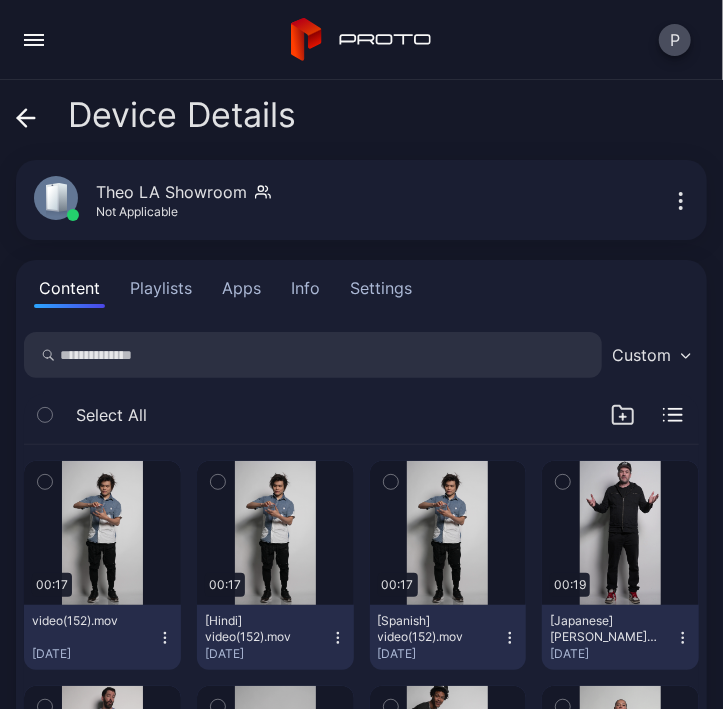 click on "Settings" at bounding box center (381, 288) 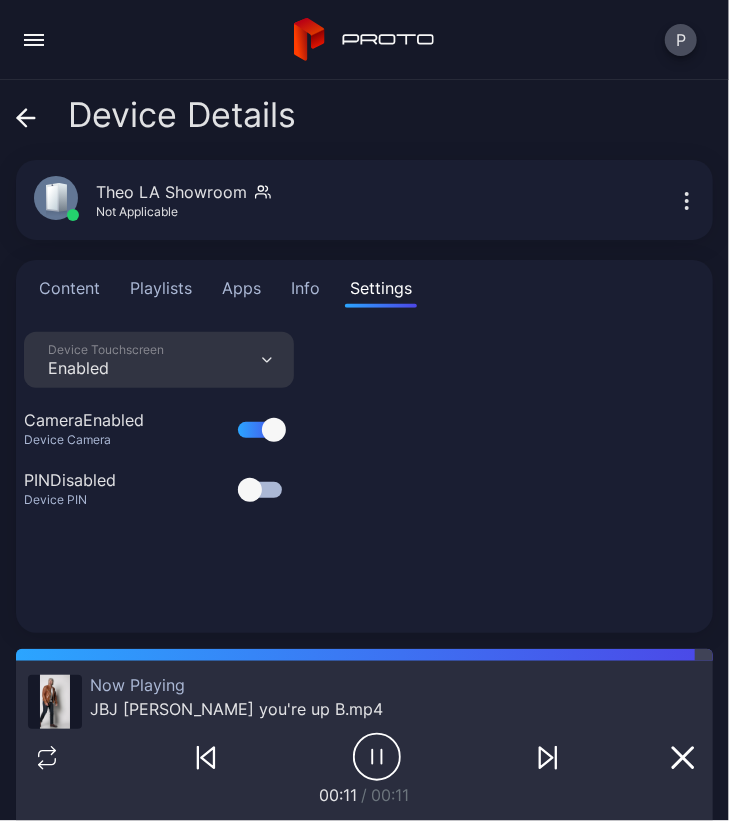 click 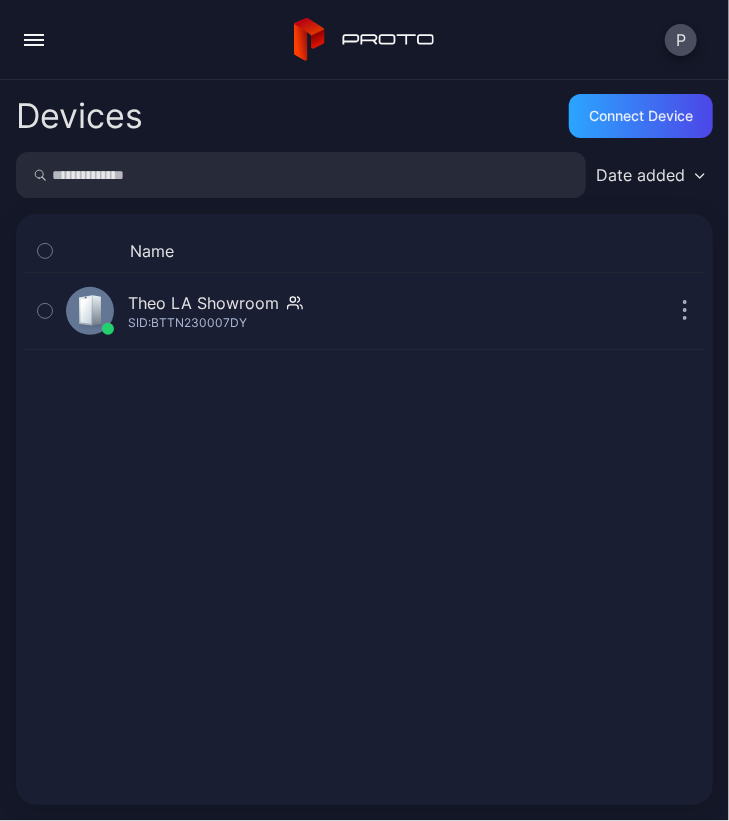 click at bounding box center (301, 175) 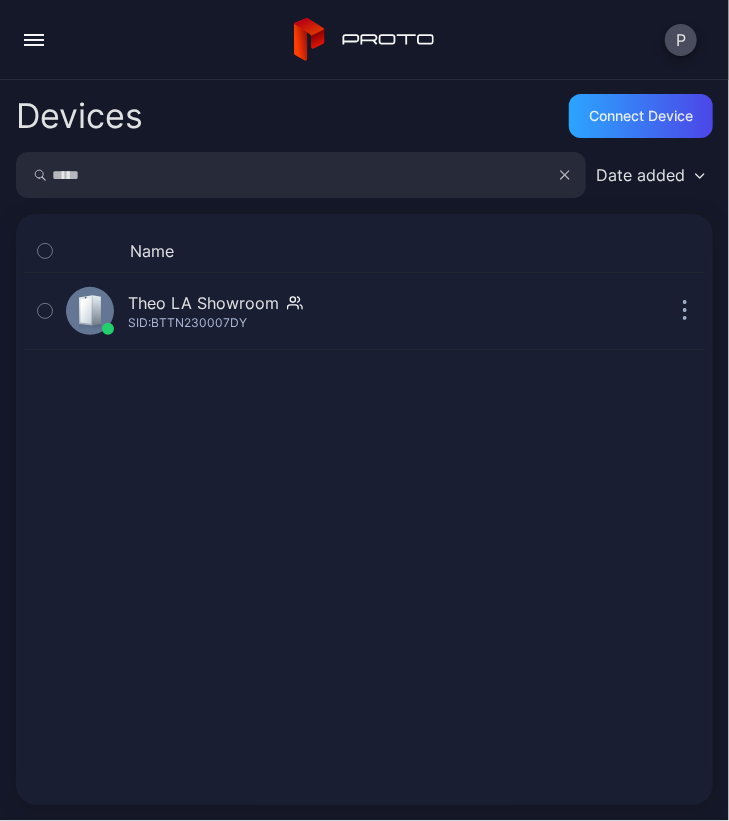 type on "*****" 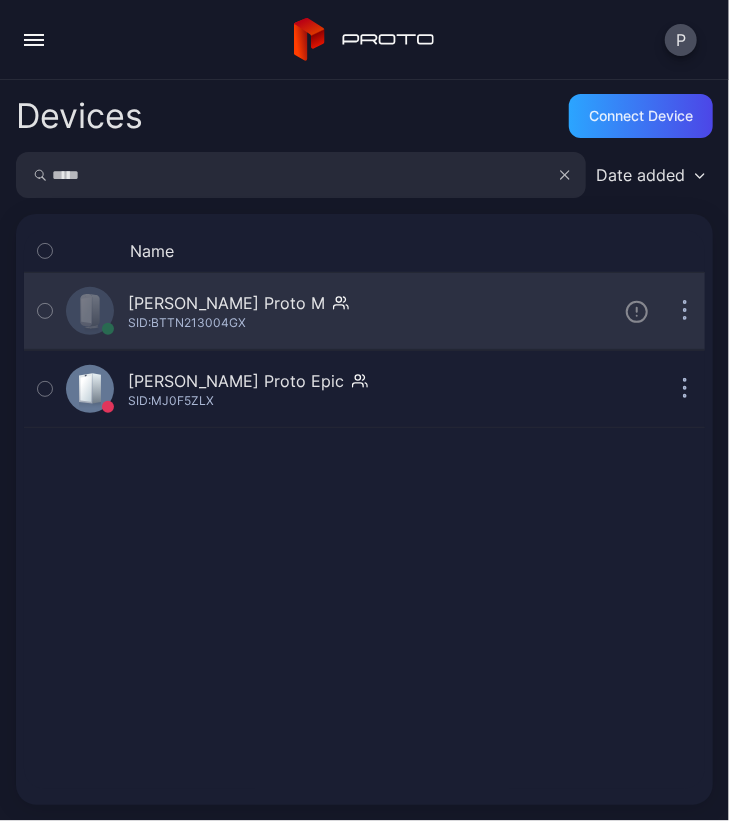 click on "SID:  BTTN213004GX" at bounding box center [187, 323] 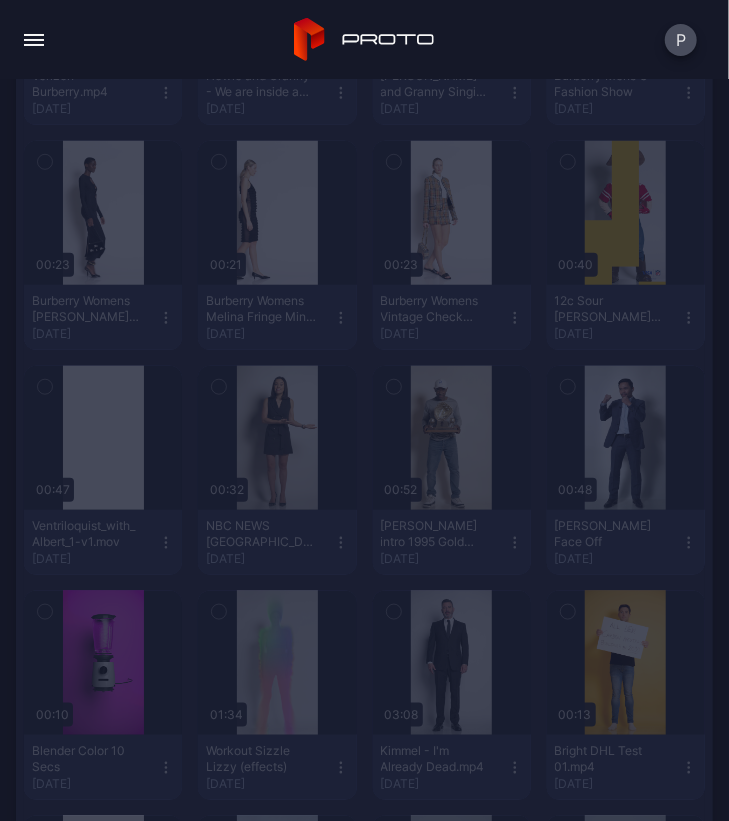 scroll, scrollTop: 0, scrollLeft: 0, axis: both 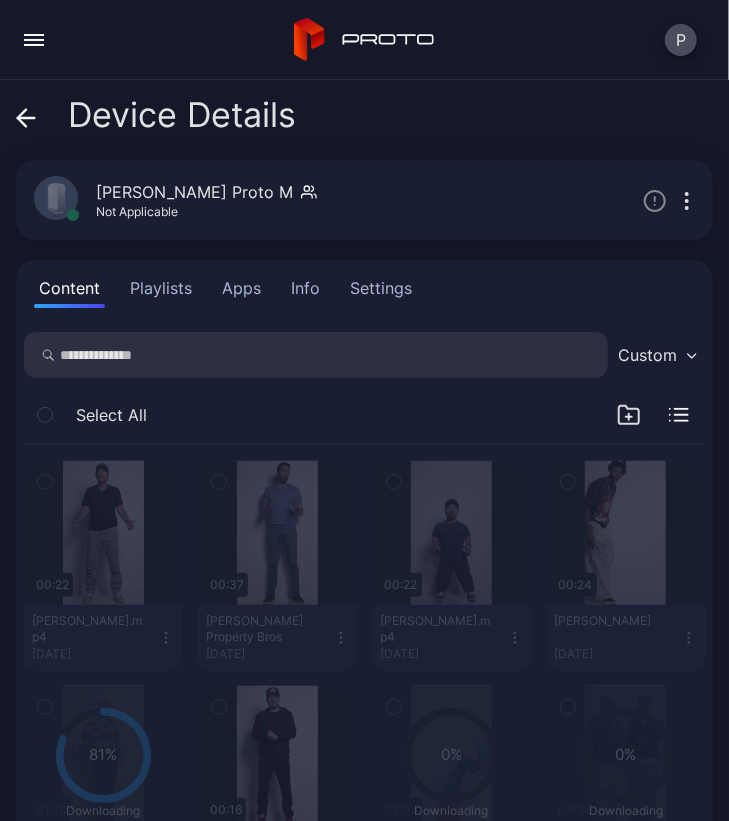 click on "Info" at bounding box center [305, 288] 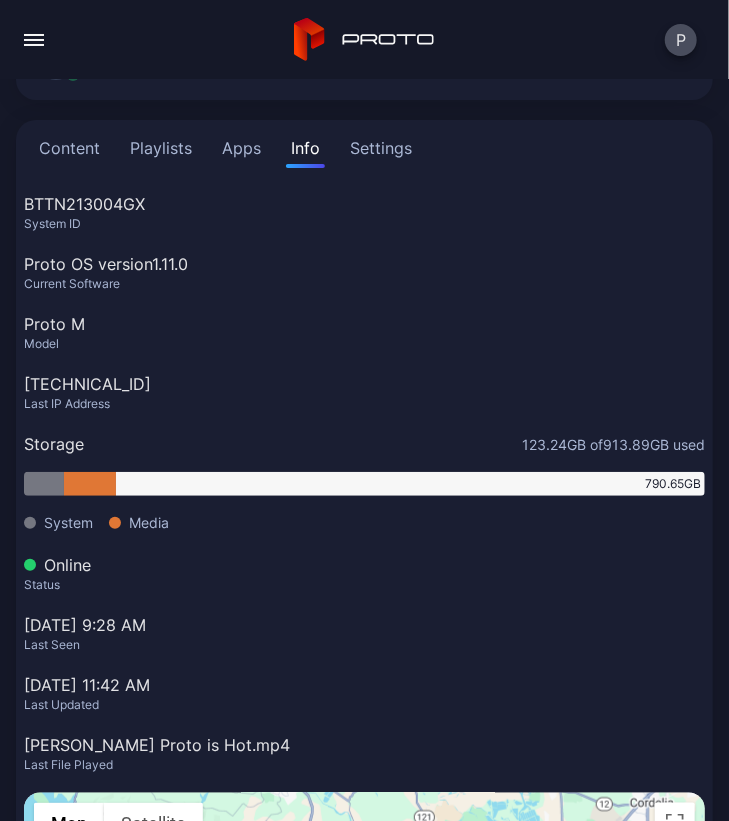 scroll, scrollTop: 0, scrollLeft: 0, axis: both 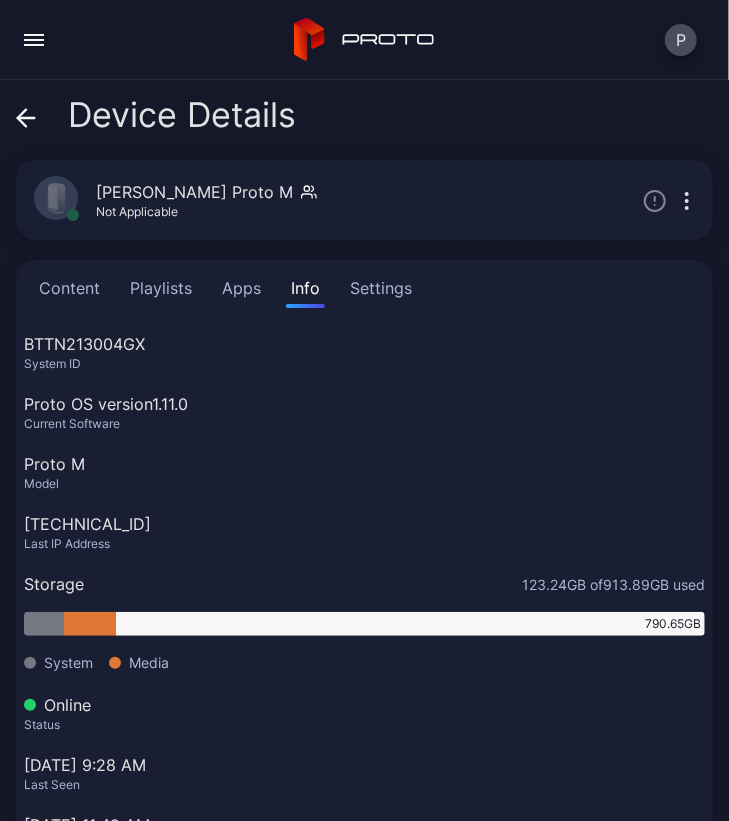 click on "Settings" at bounding box center (381, 288) 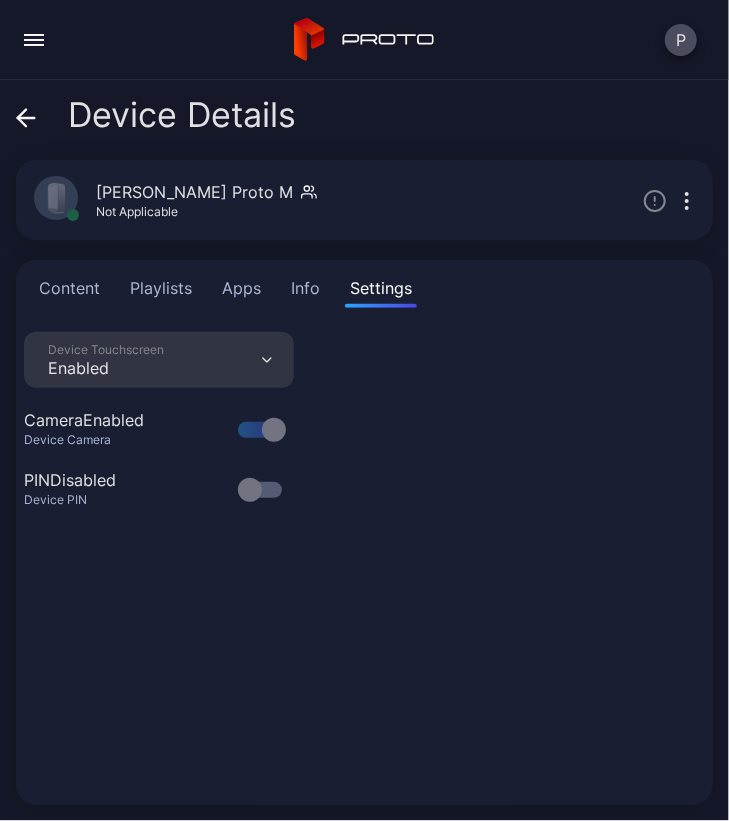 click on "Info" at bounding box center (305, 288) 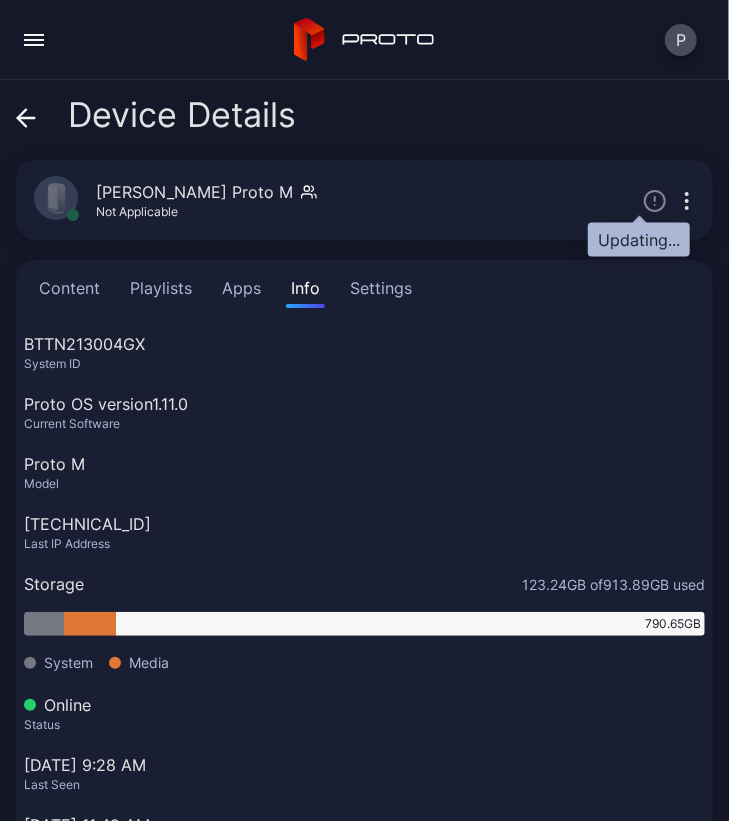 type 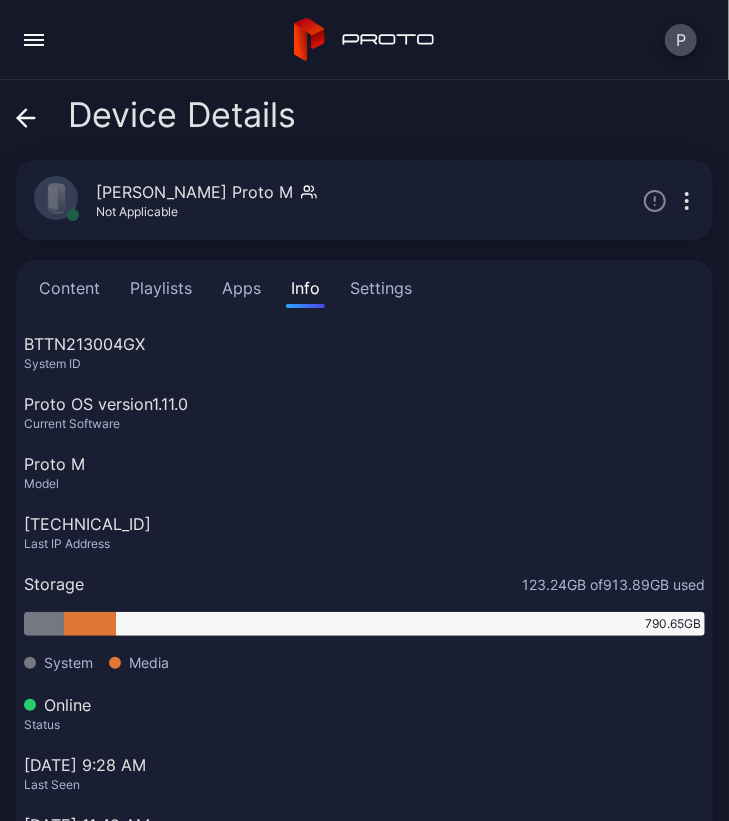 click at bounding box center [34, 40] 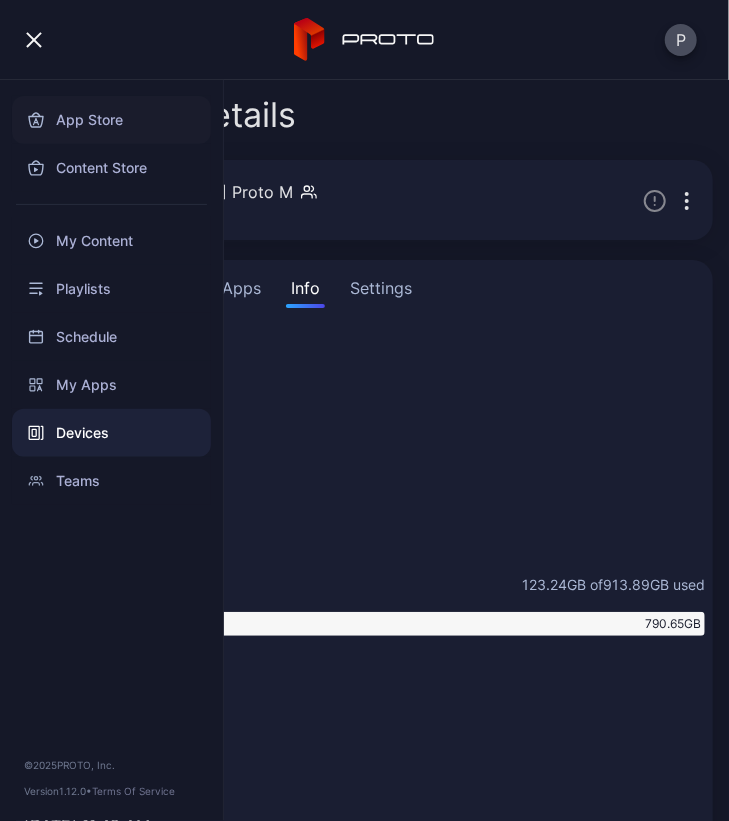 click on "App Store" at bounding box center (111, 120) 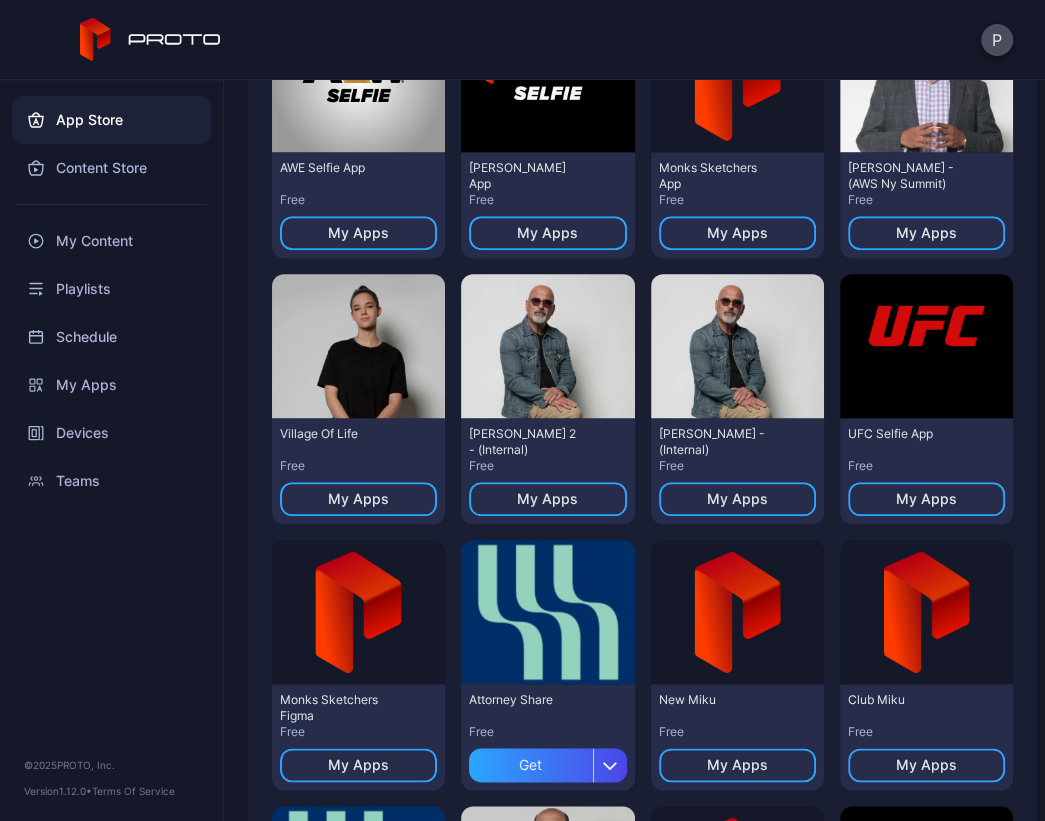 scroll, scrollTop: 0, scrollLeft: 0, axis: both 